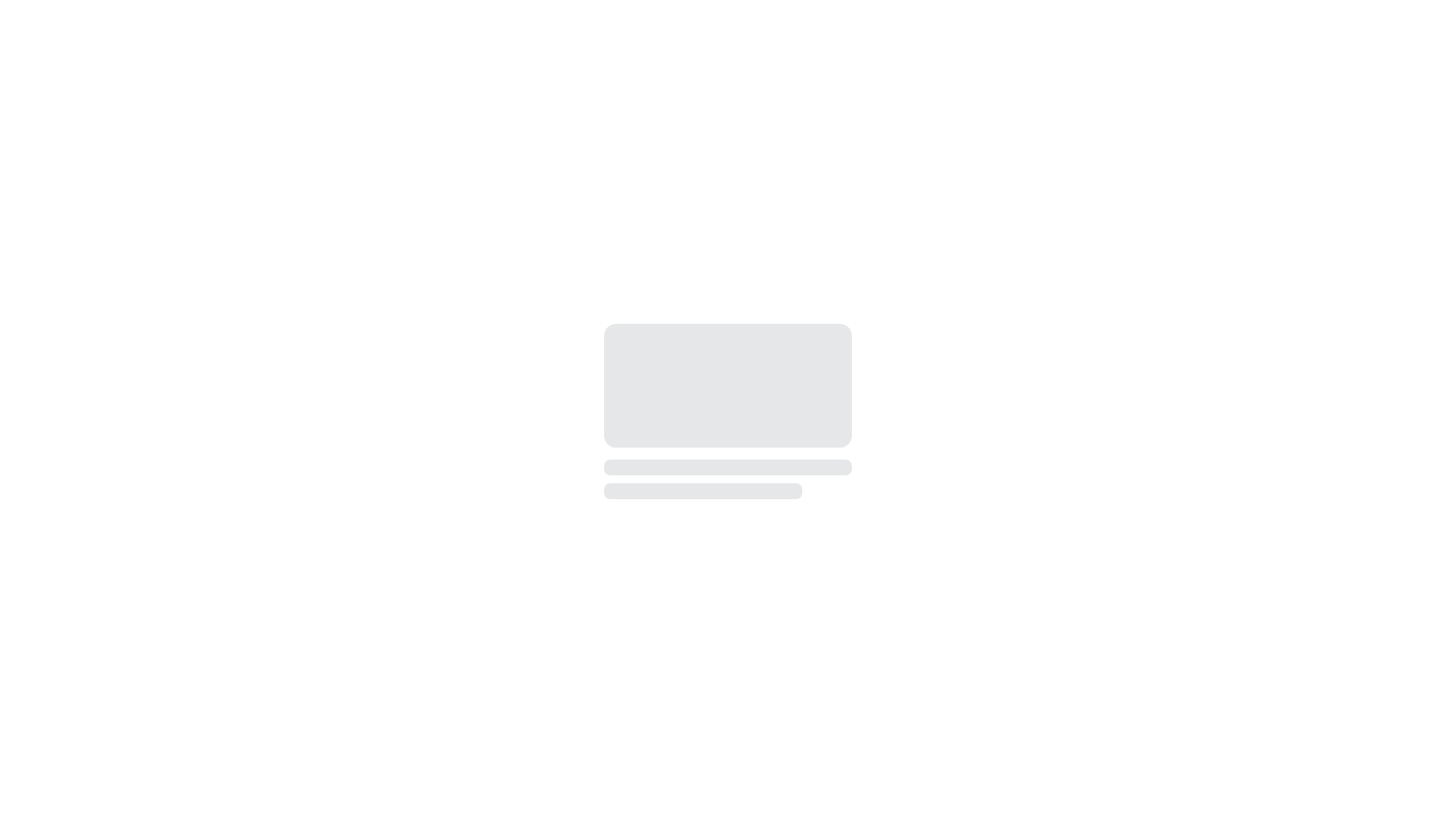 scroll, scrollTop: 0, scrollLeft: 0, axis: both 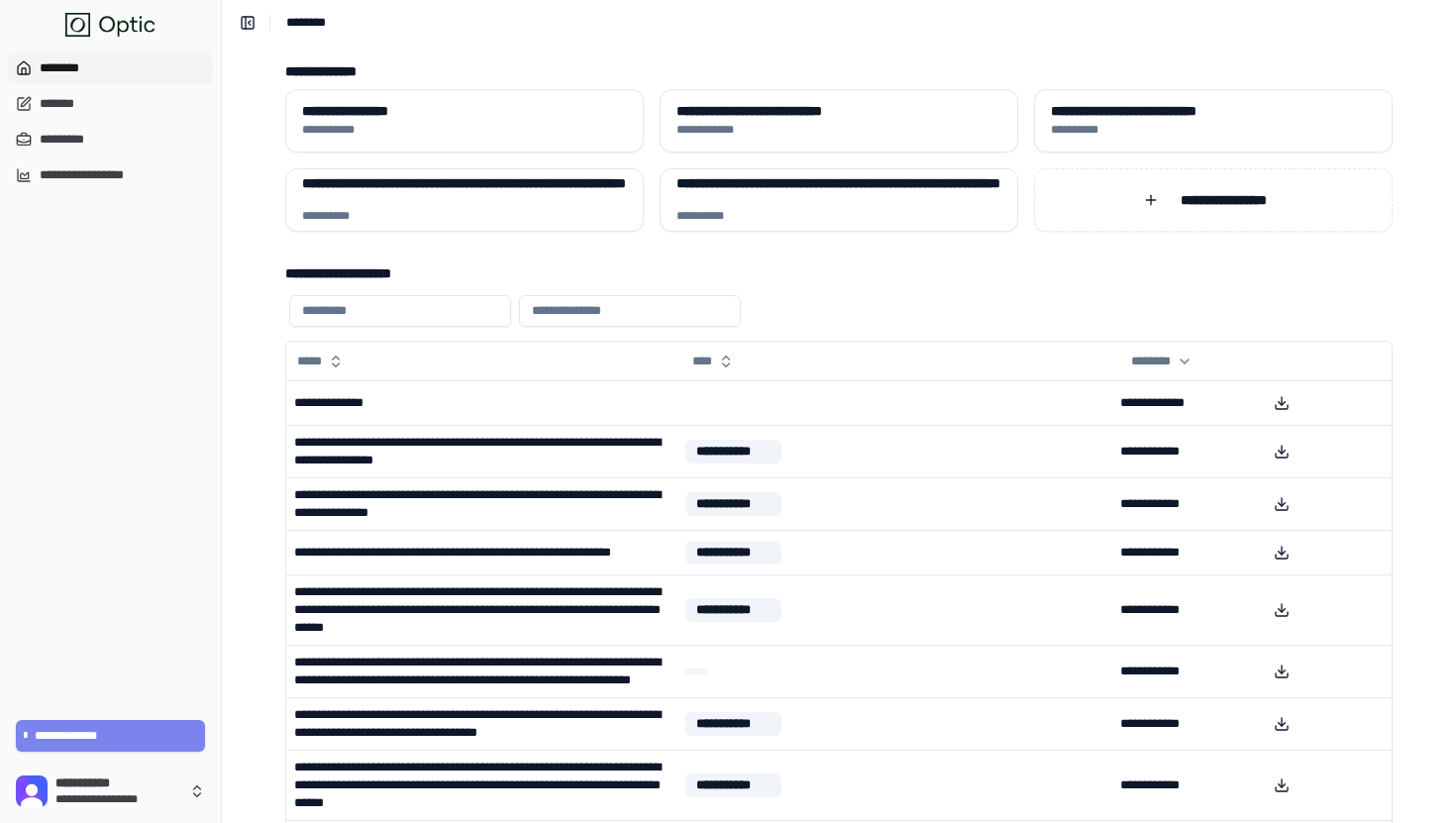 click on "**********" at bounding box center [110, 736] 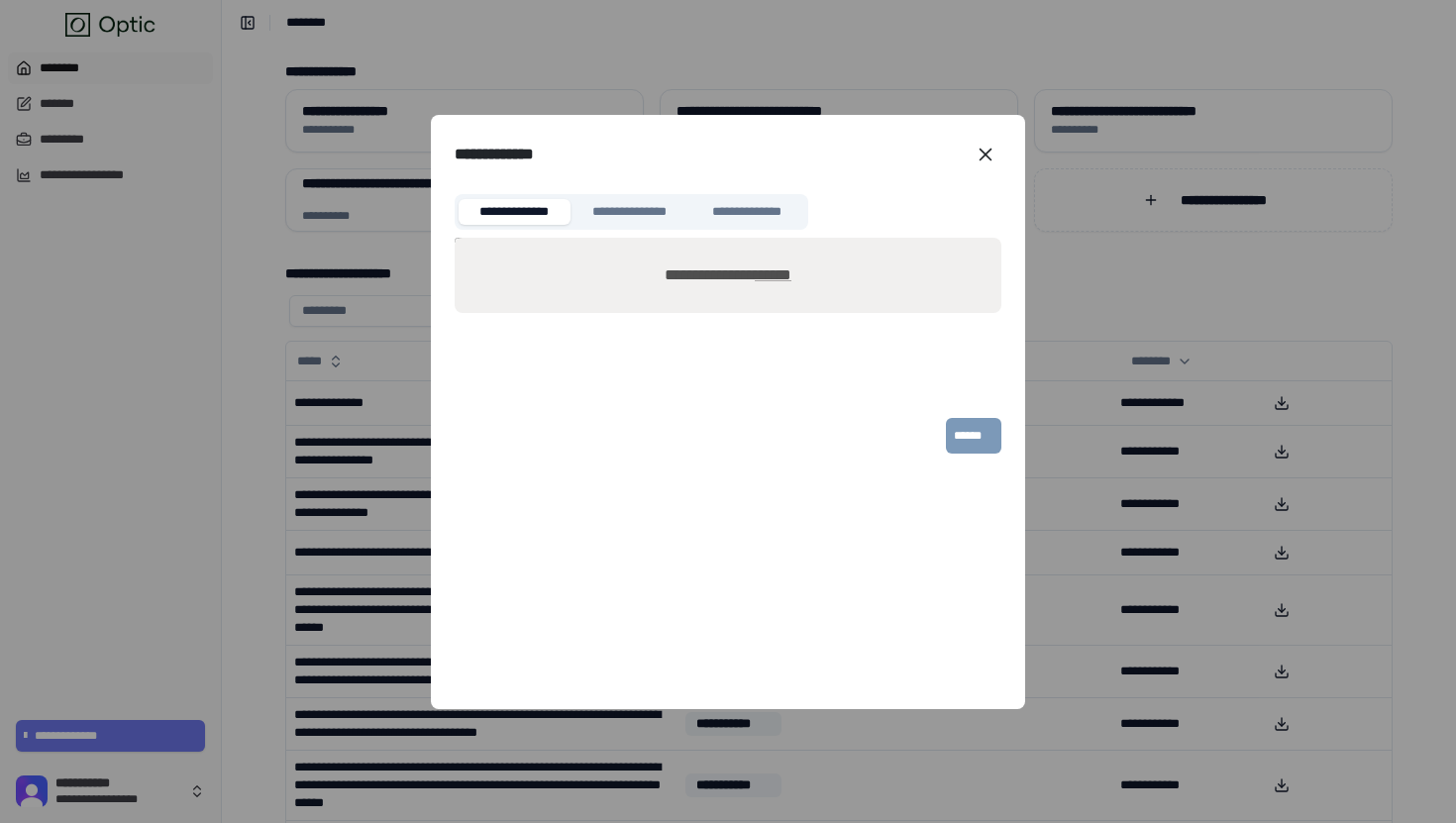 click on "**********" at bounding box center [630, 212] 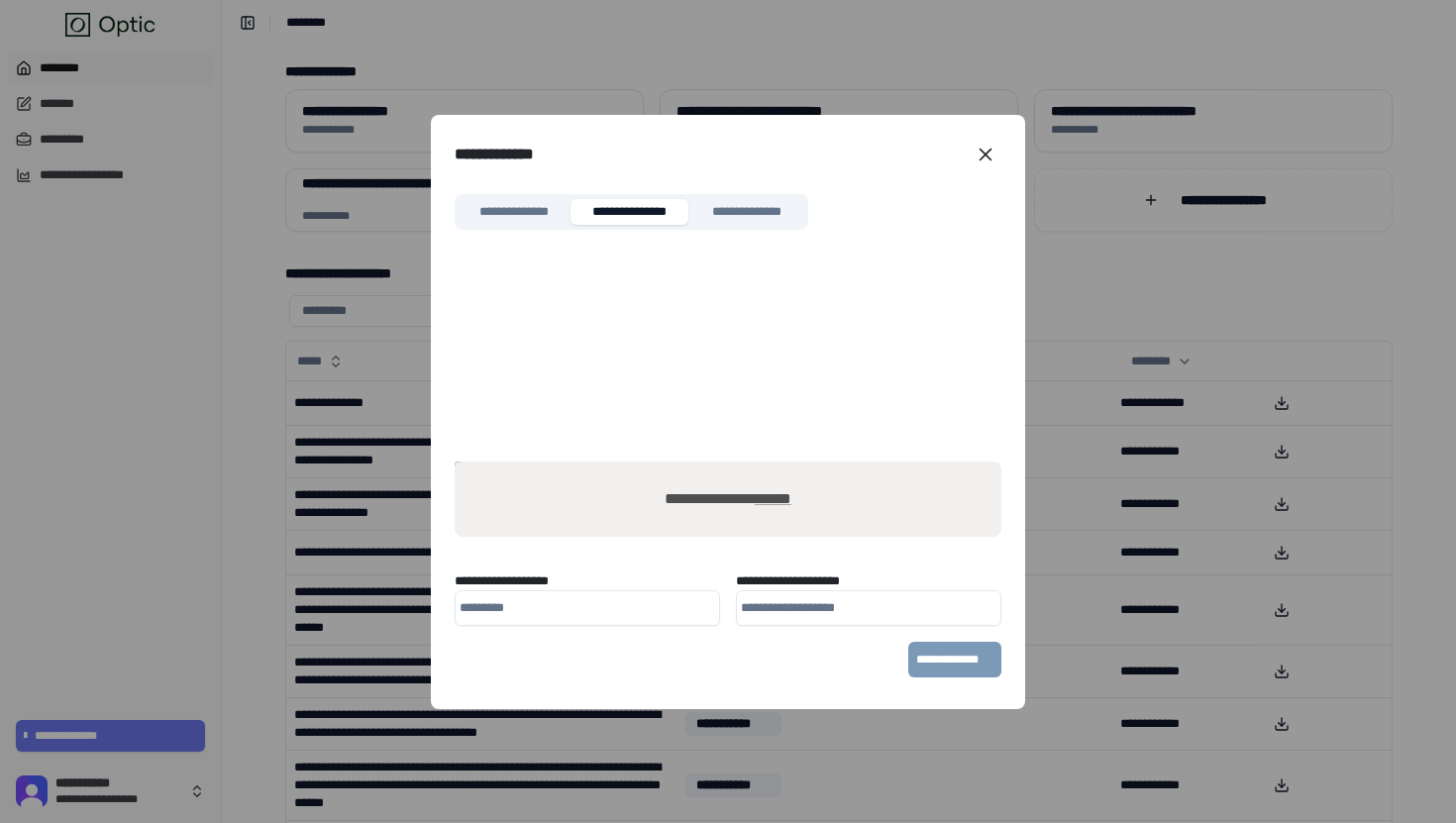 click on "******" at bounding box center (773, 498) 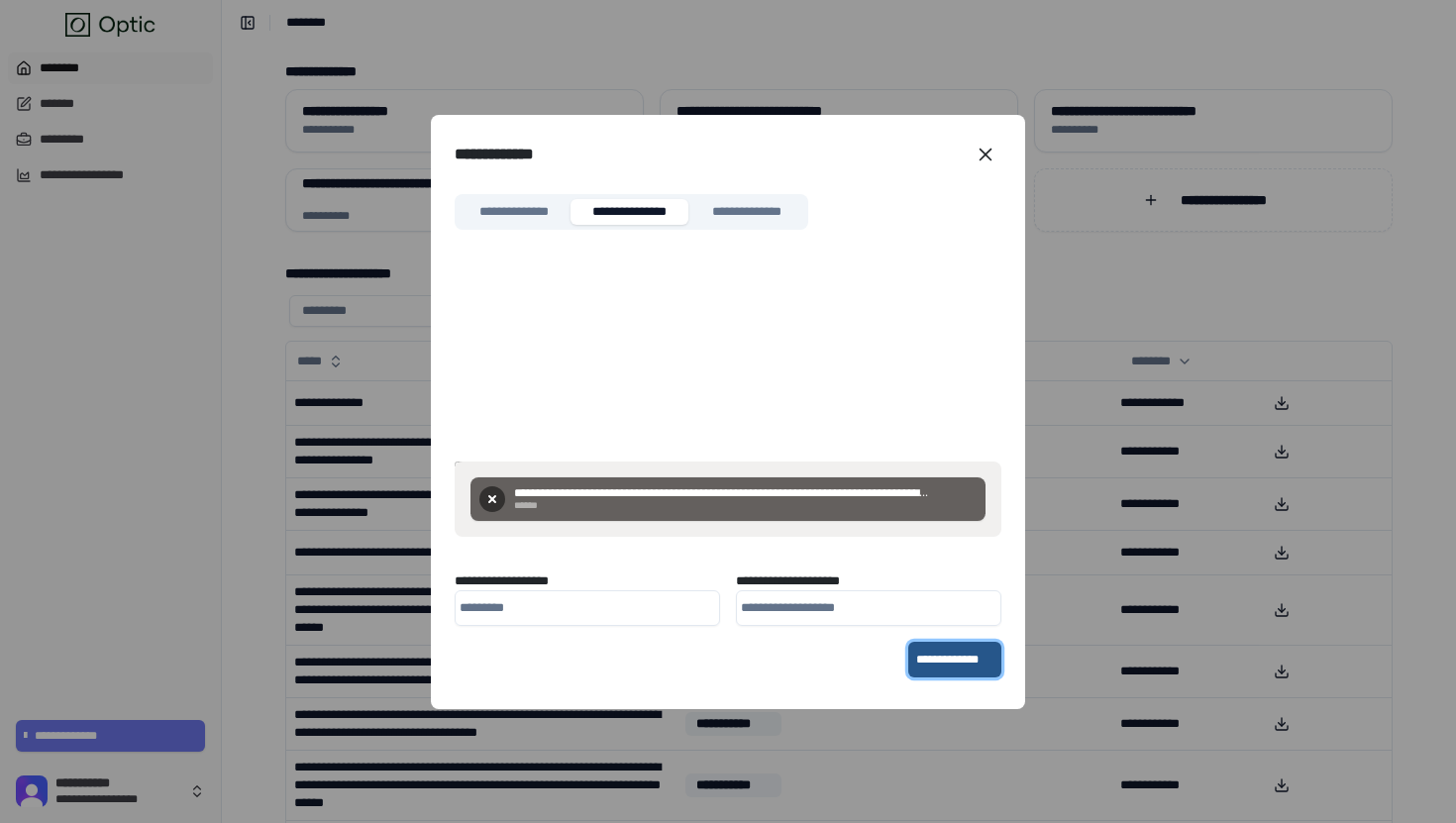 click on "**********" at bounding box center [955, 660] 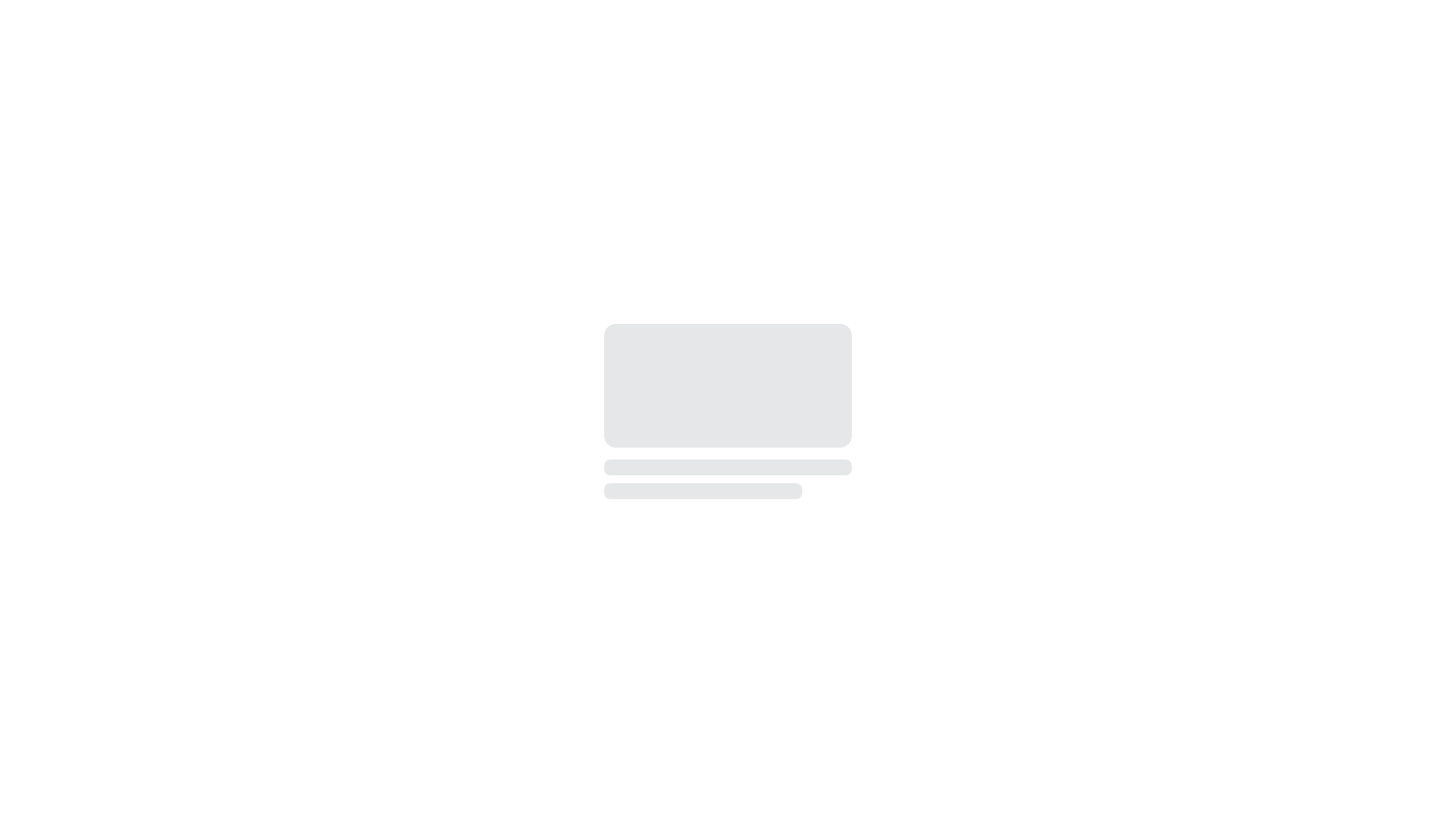 scroll, scrollTop: 0, scrollLeft: 0, axis: both 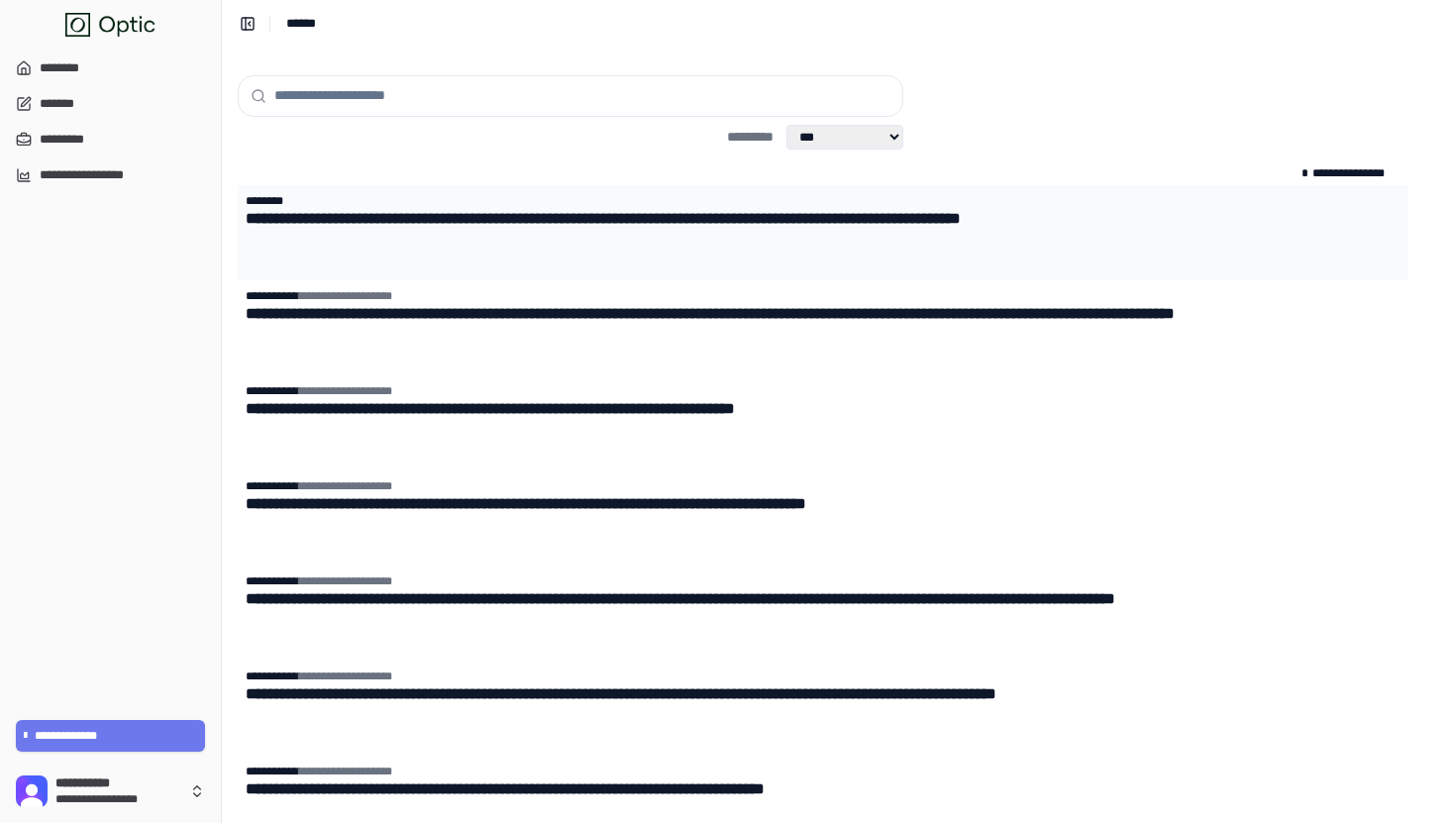click on "**********" at bounding box center (766, 219) 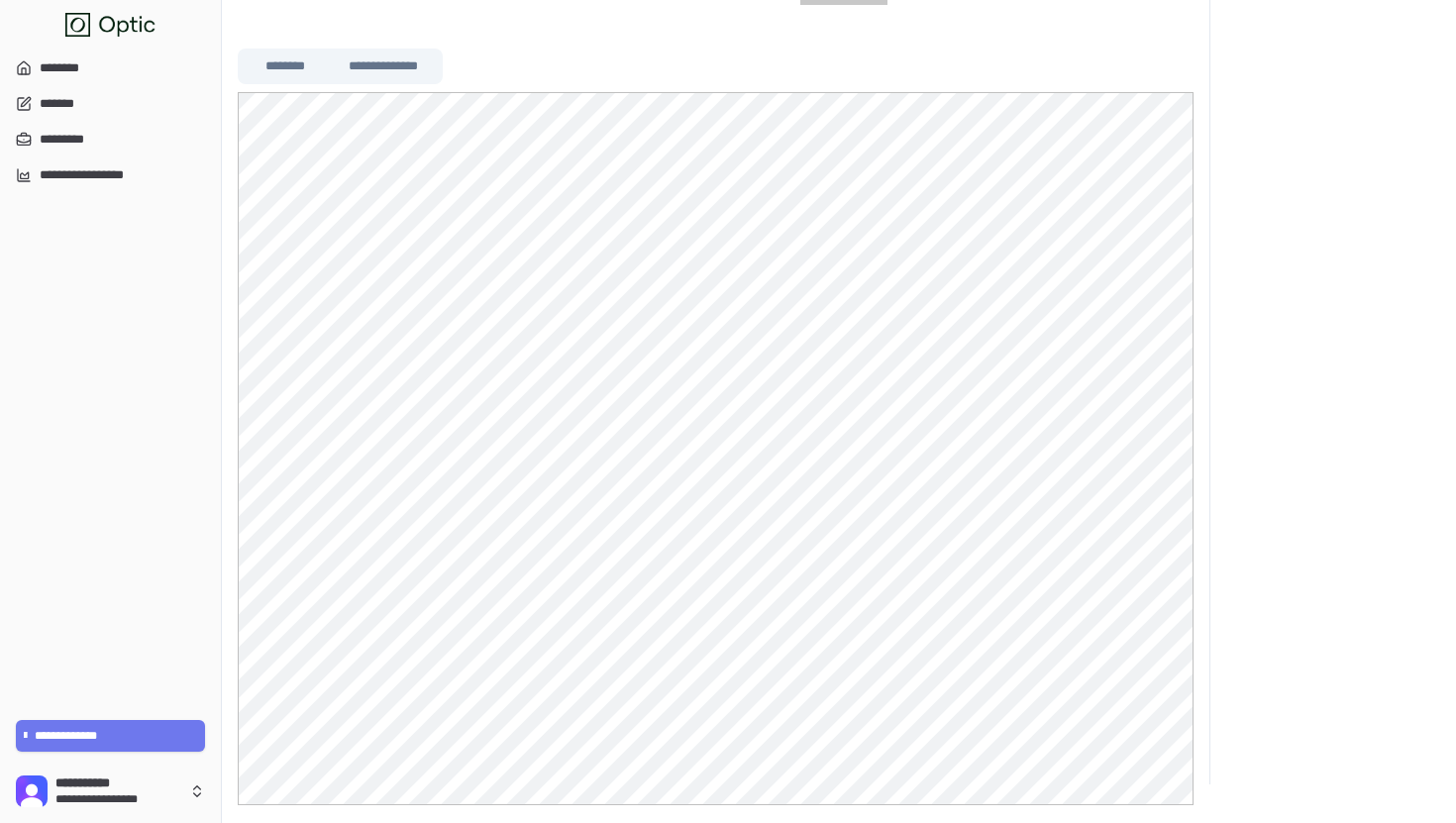 scroll, scrollTop: 0, scrollLeft: 0, axis: both 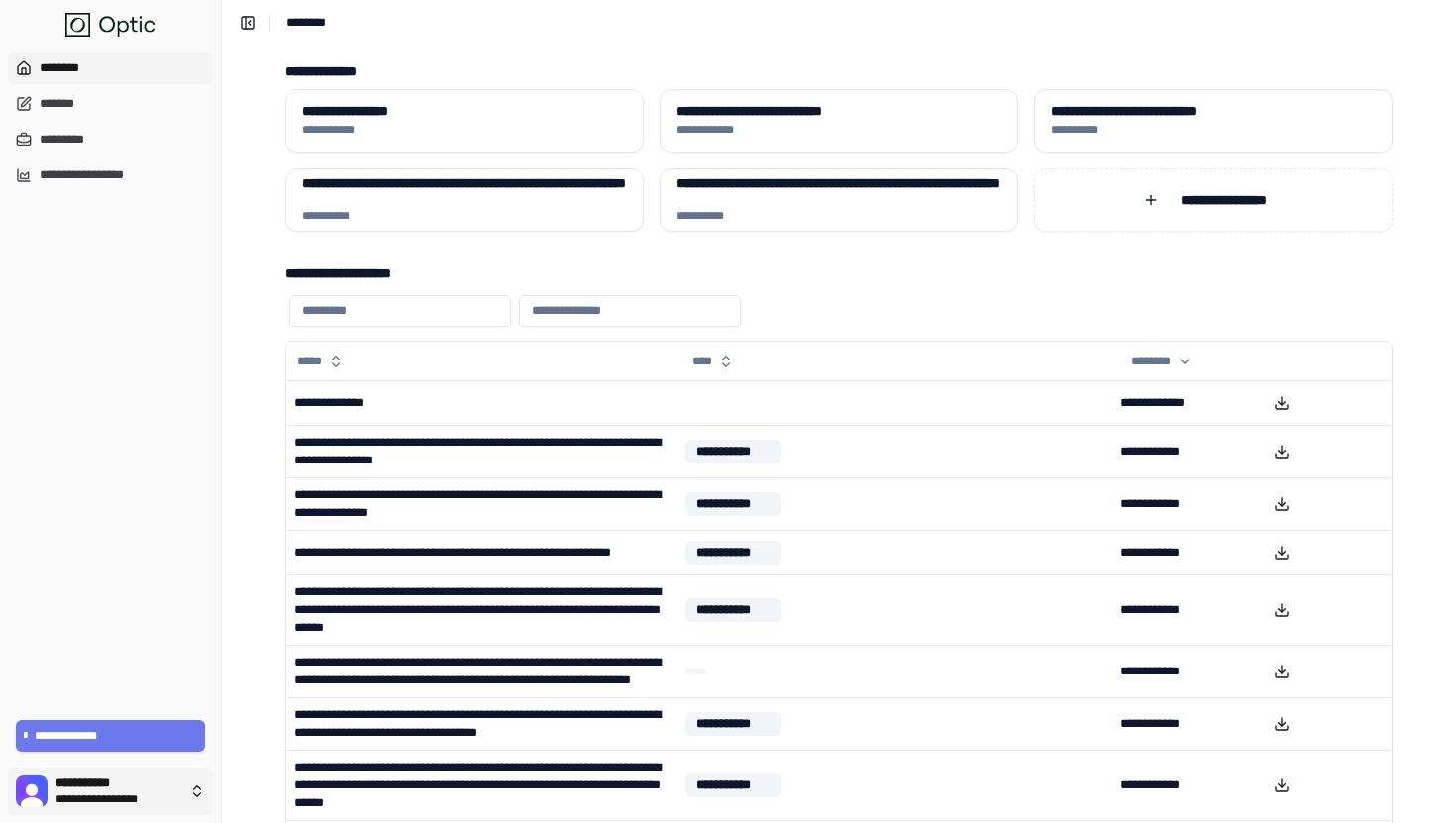 click on "**********" at bounding box center (728, 493) 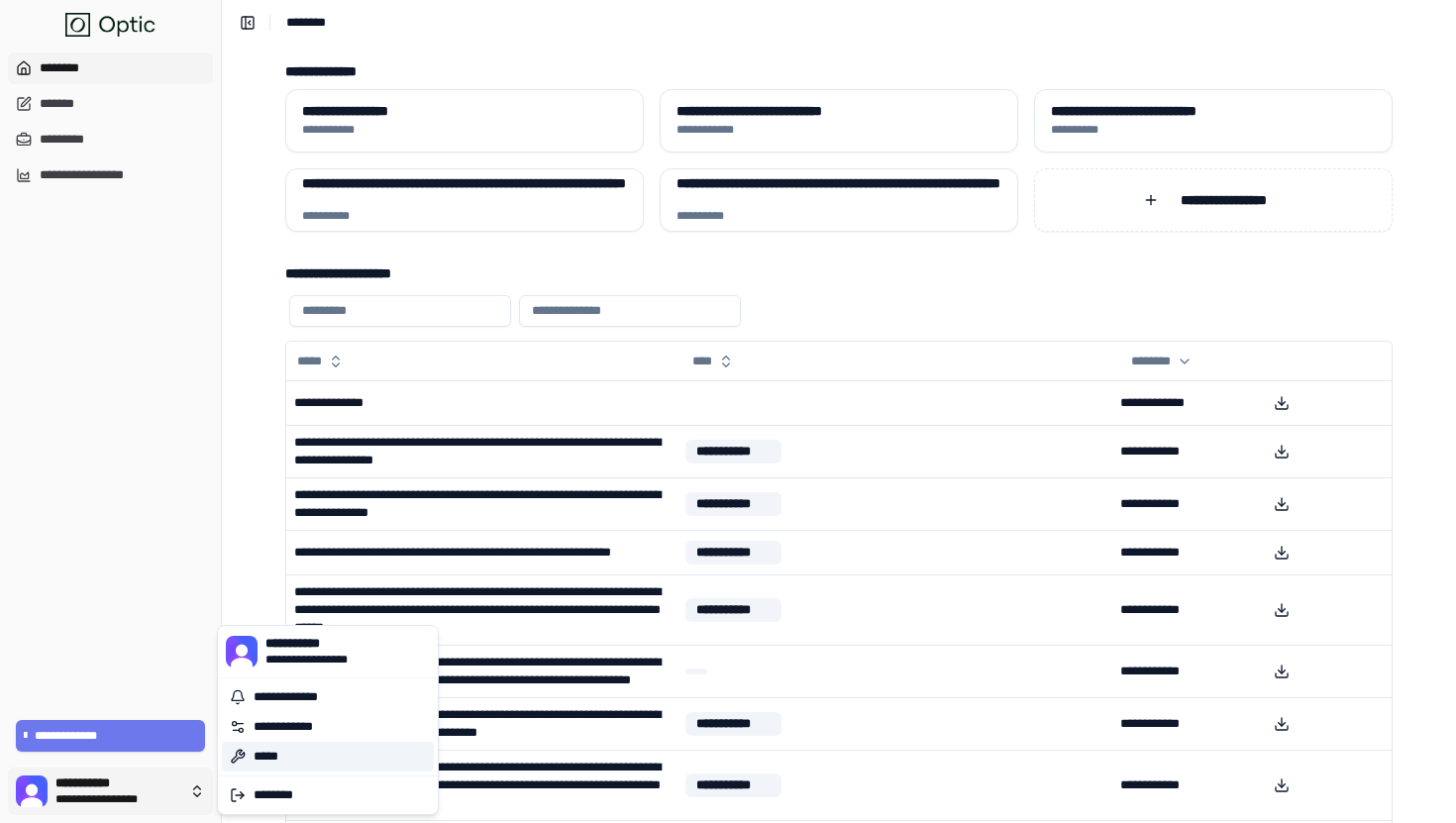 click on "*****" at bounding box center [328, 757] 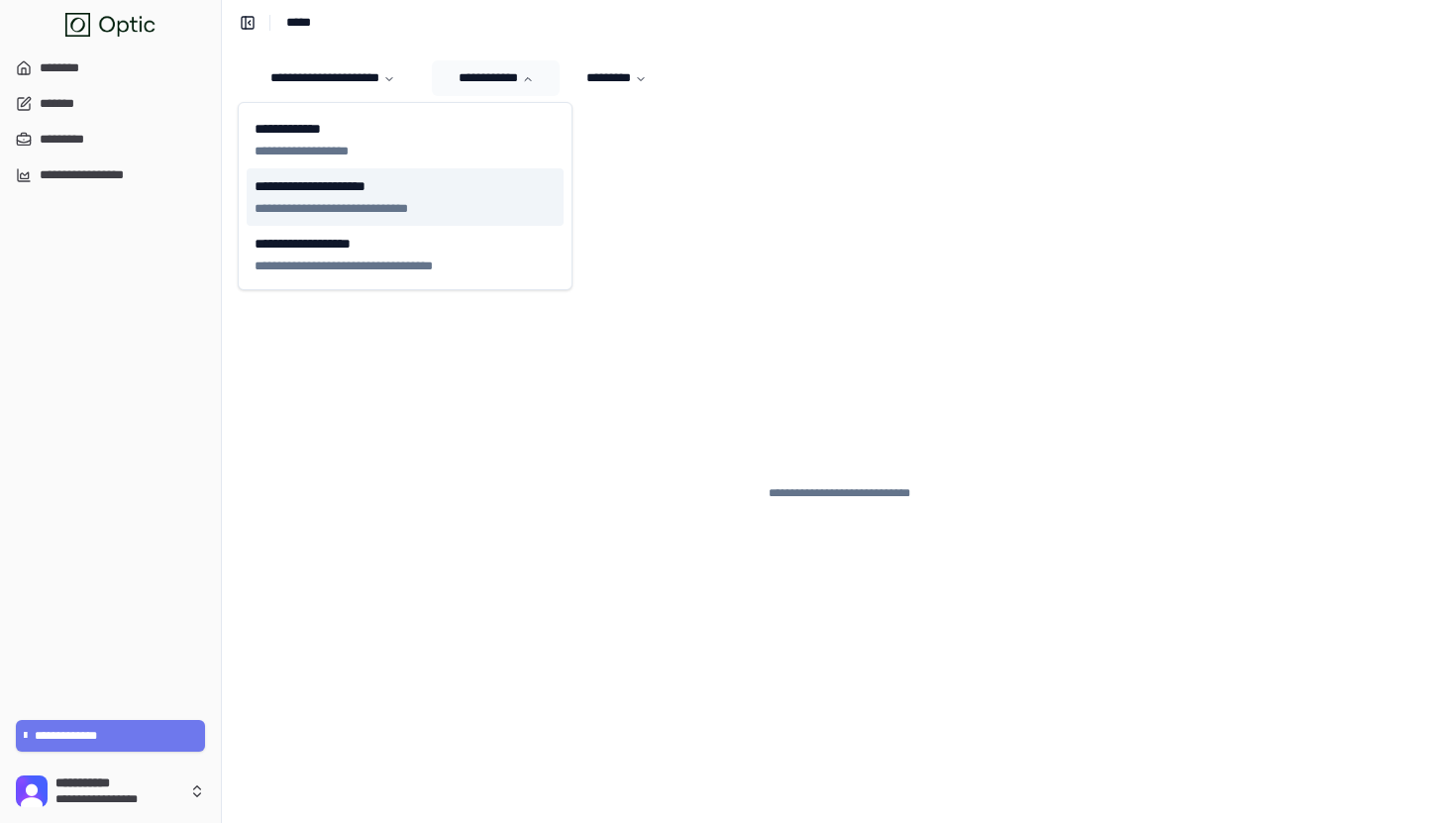 click on "**********" at bounding box center (405, 186) 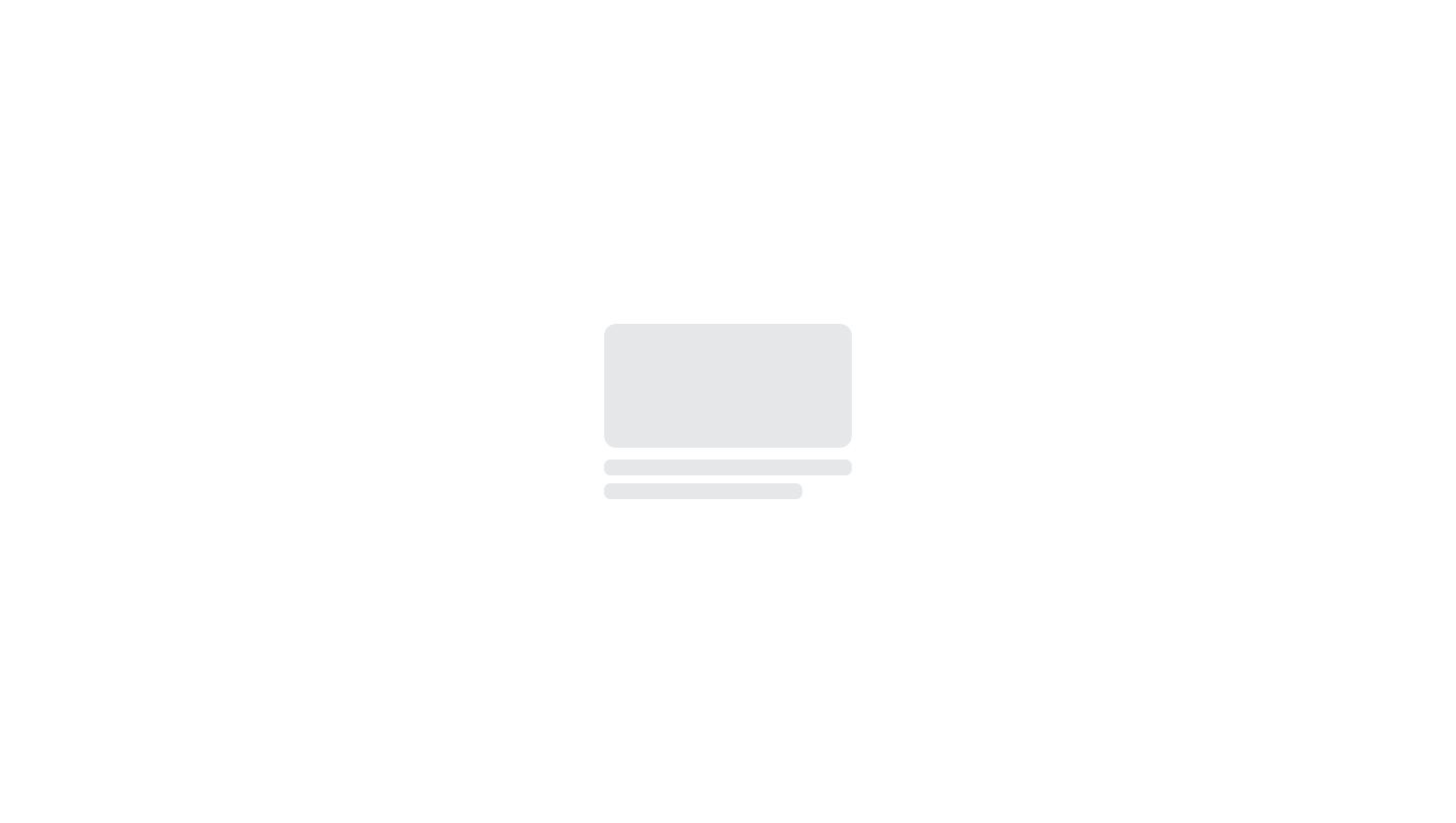 scroll, scrollTop: 0, scrollLeft: 0, axis: both 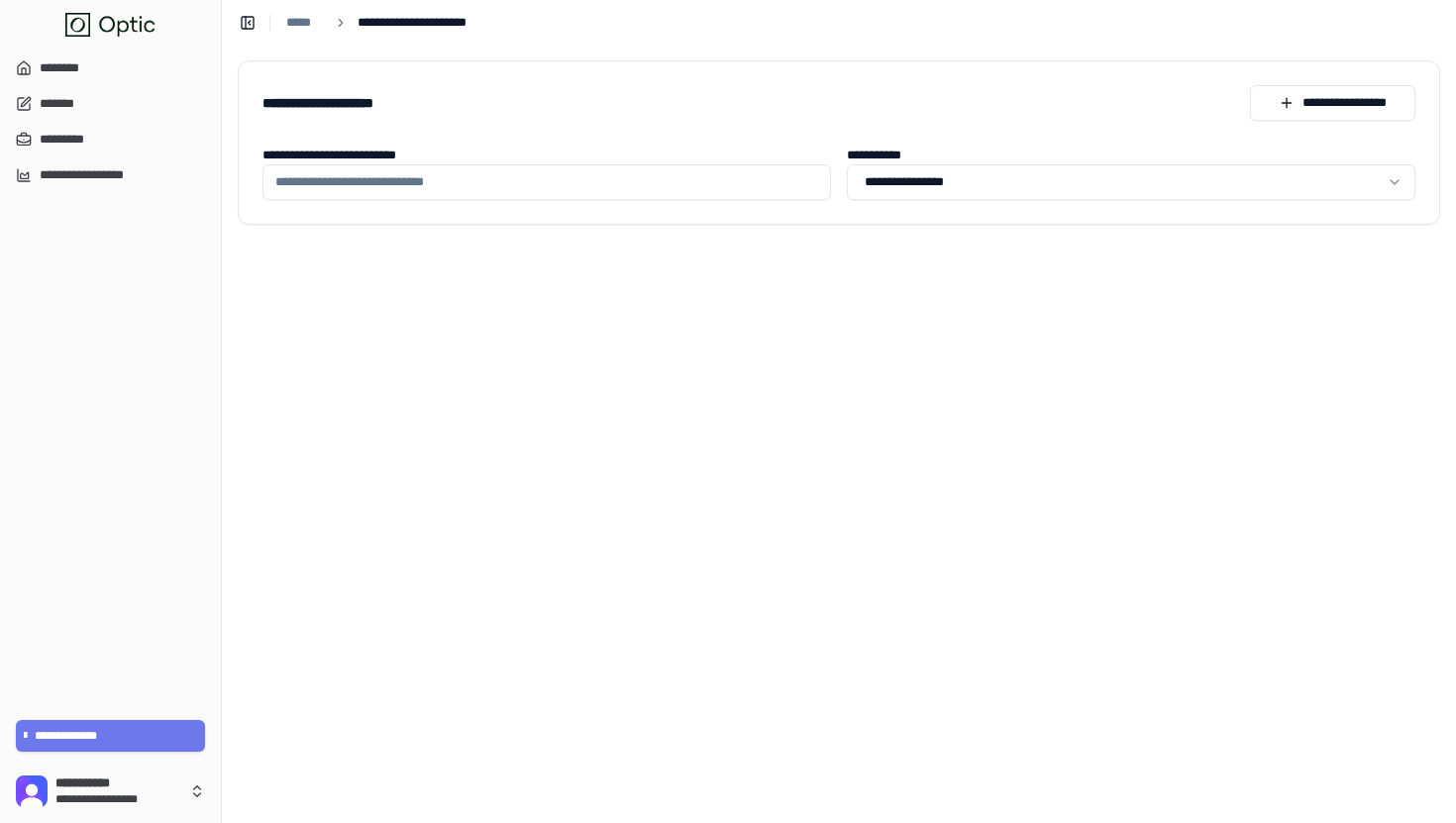 click on "**********" at bounding box center [547, 182] 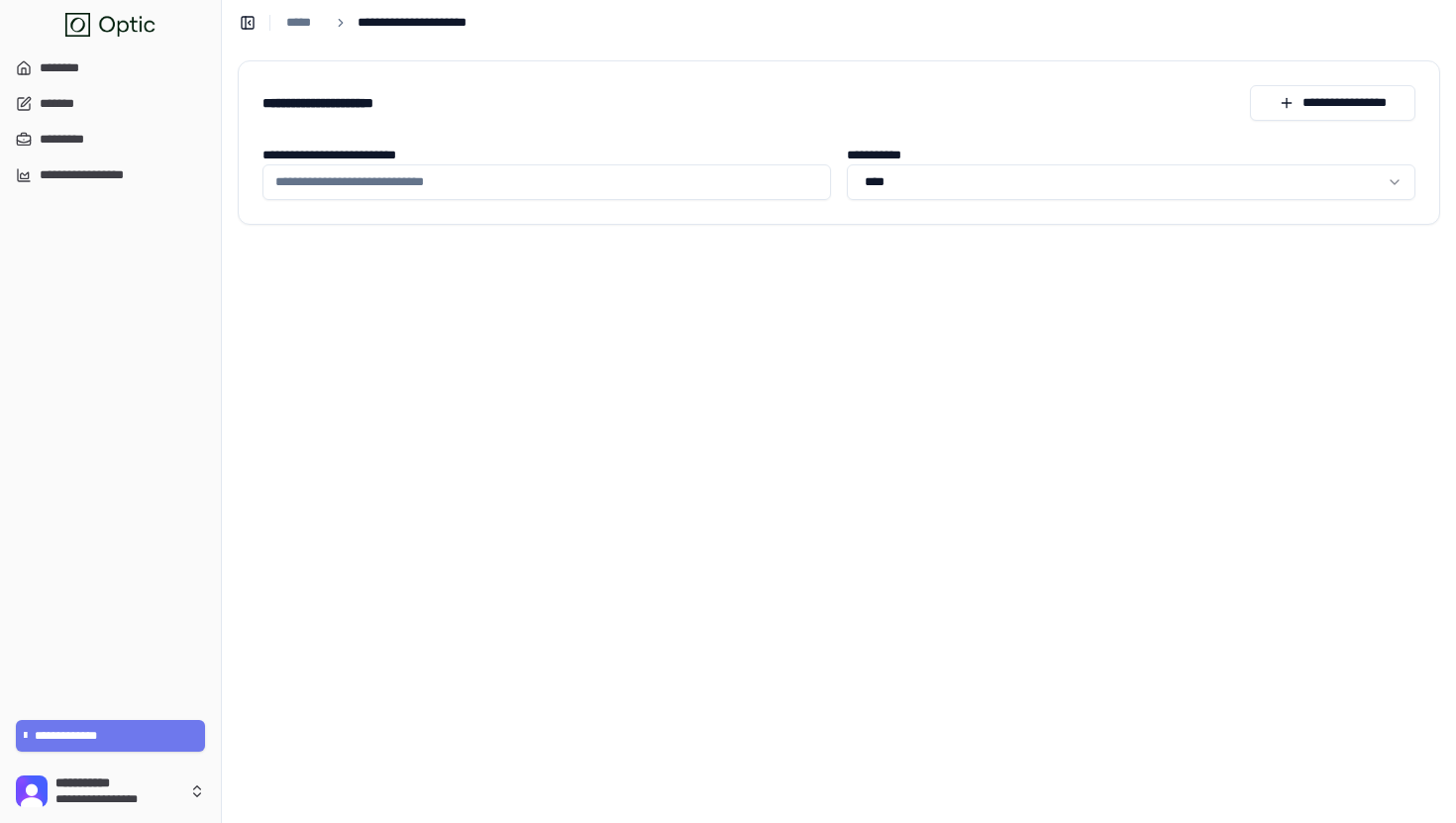 click on "**********" at bounding box center [547, 182] 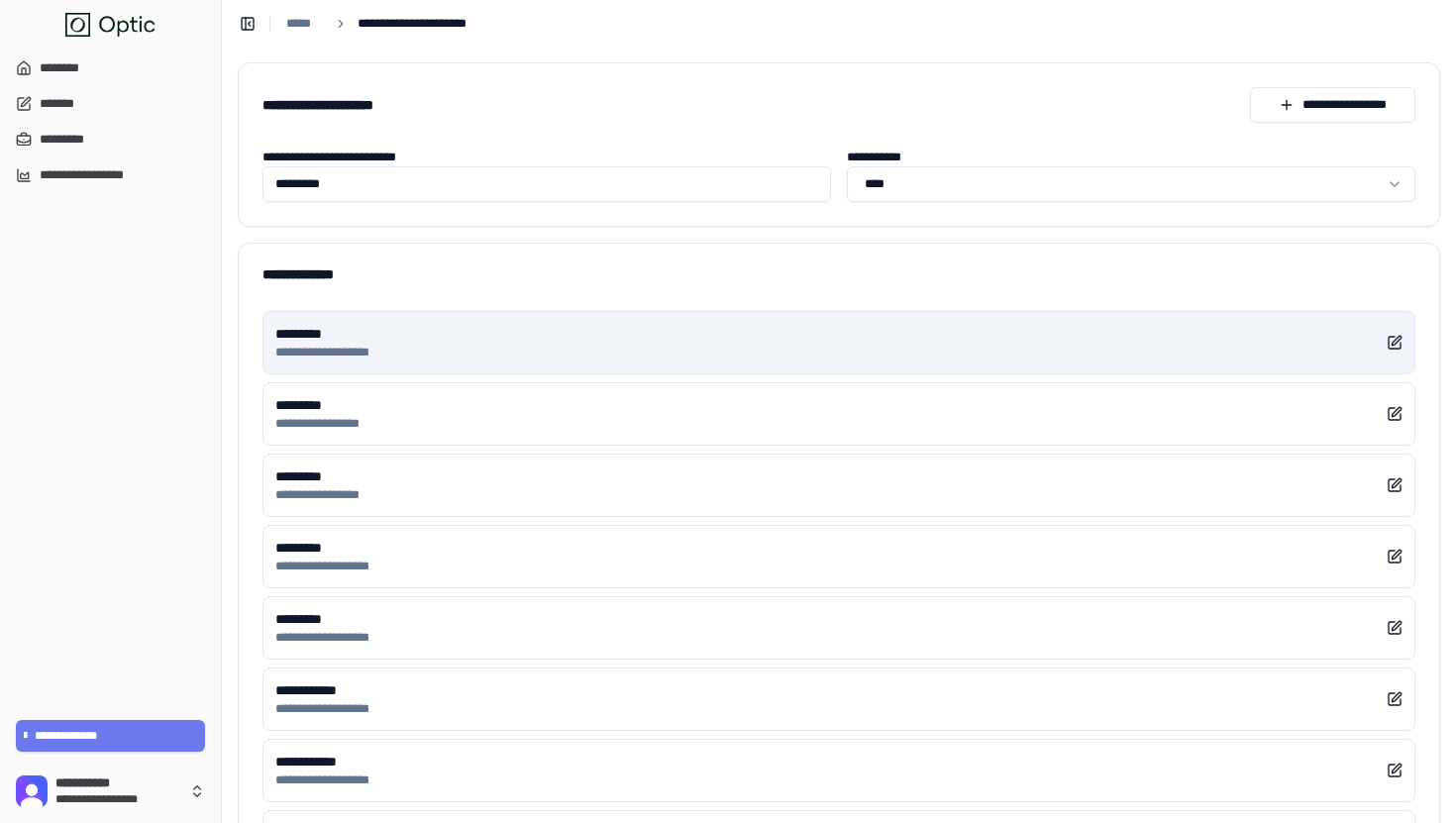 type on "*********" 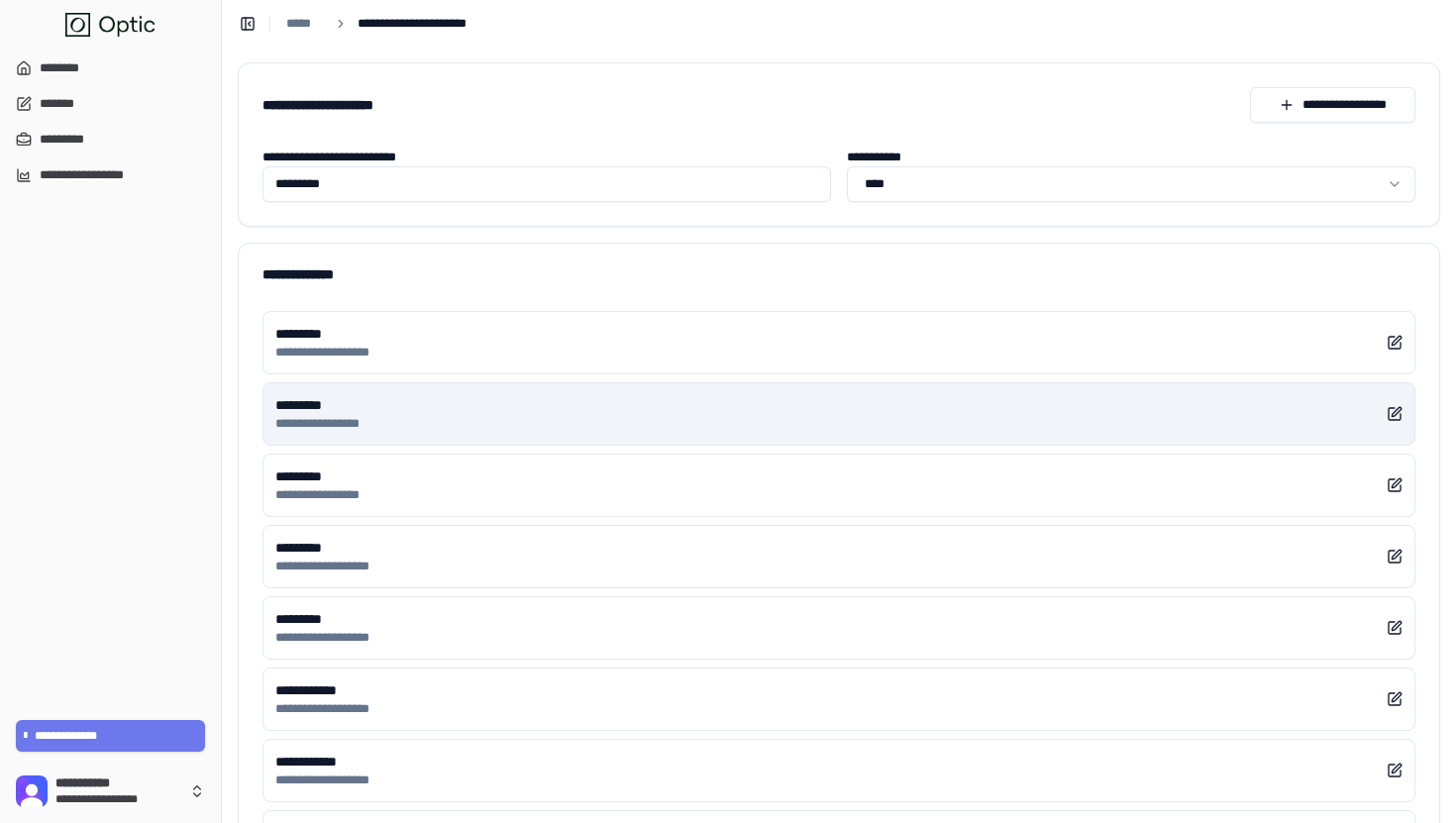 click on "********* **** ***** ******" at bounding box center (839, 414) 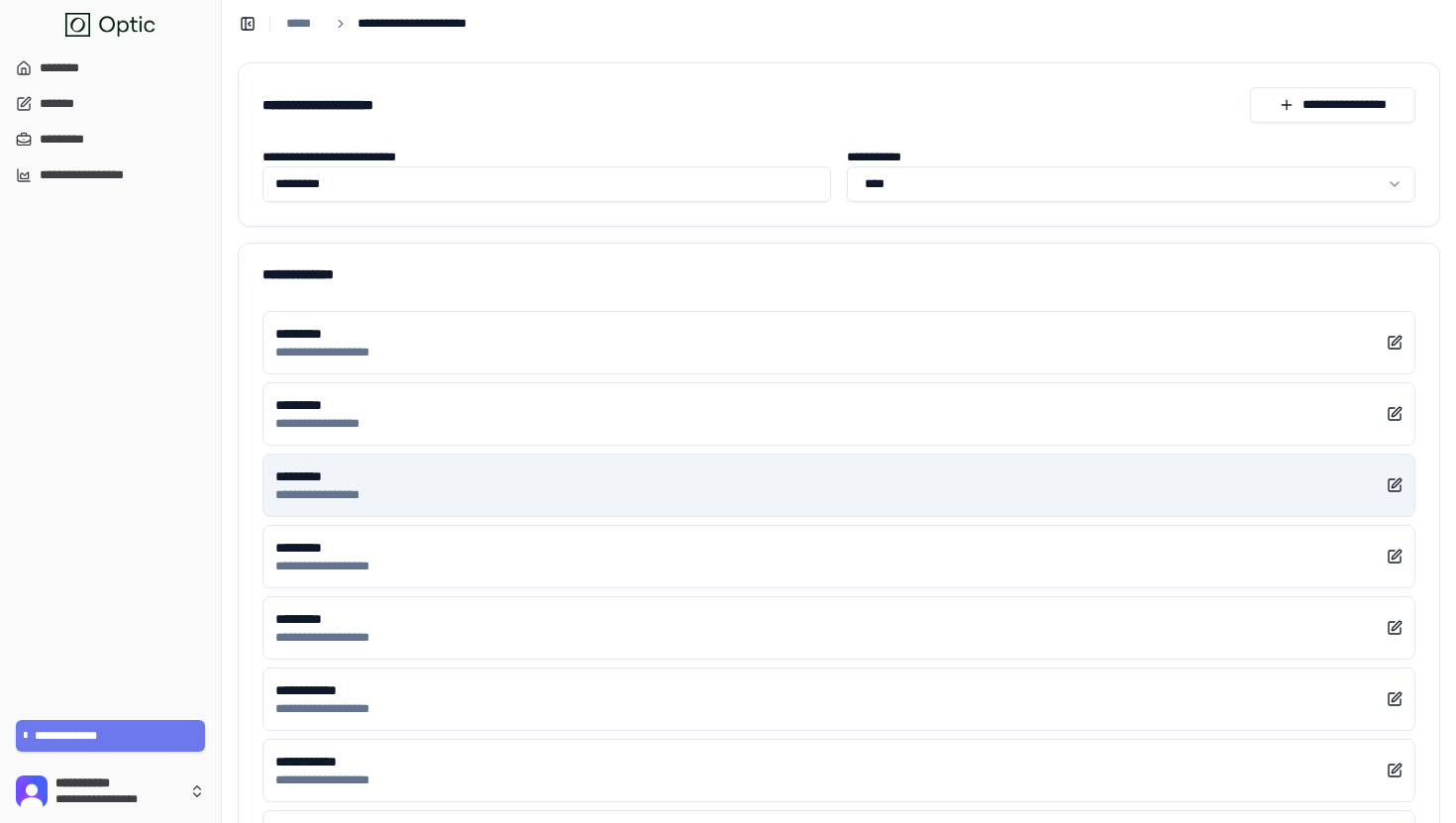 click on "********* **** ***** ******" at bounding box center (839, 485) 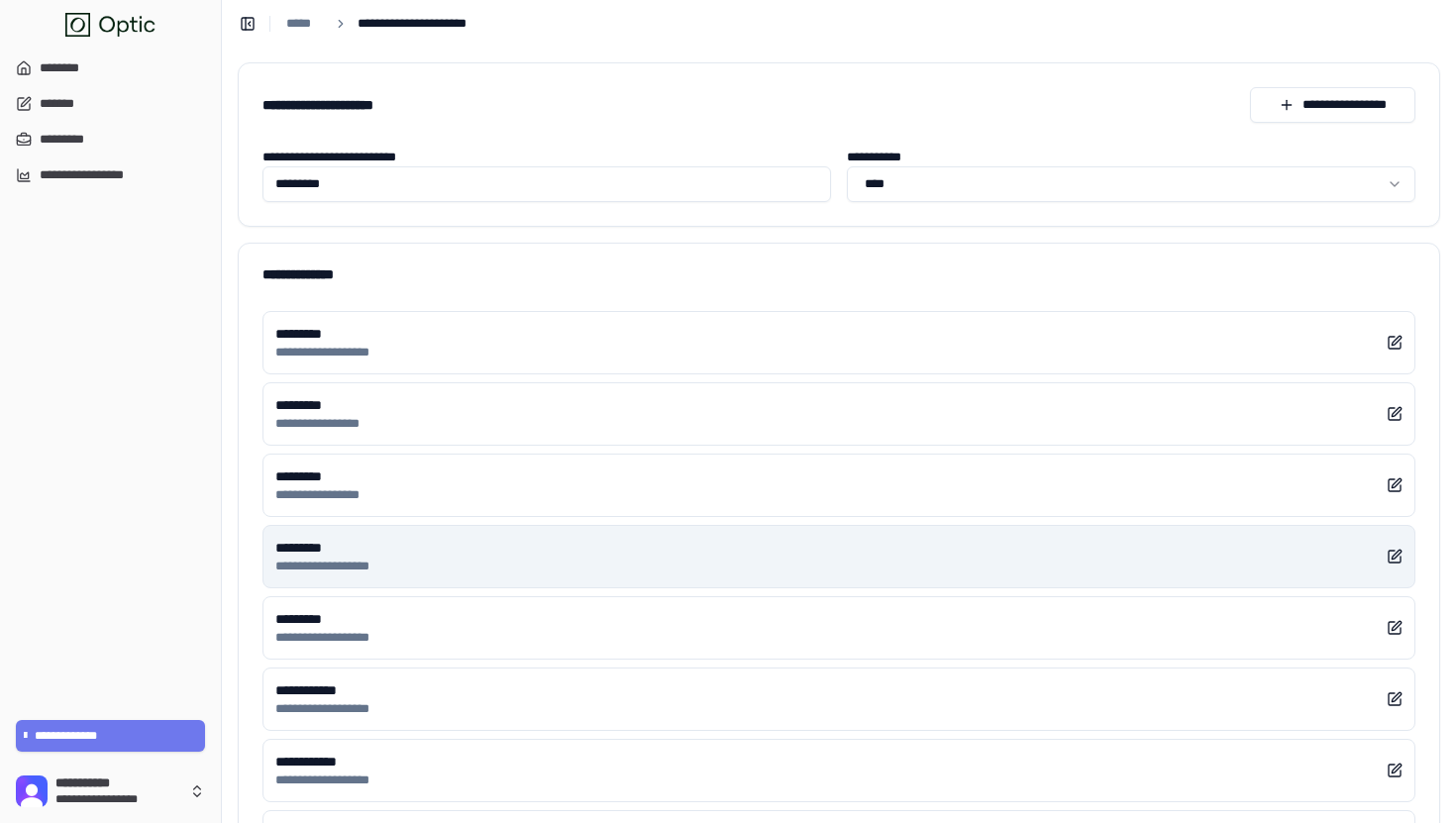 click on "********* **** ***** ********" at bounding box center (839, 557) 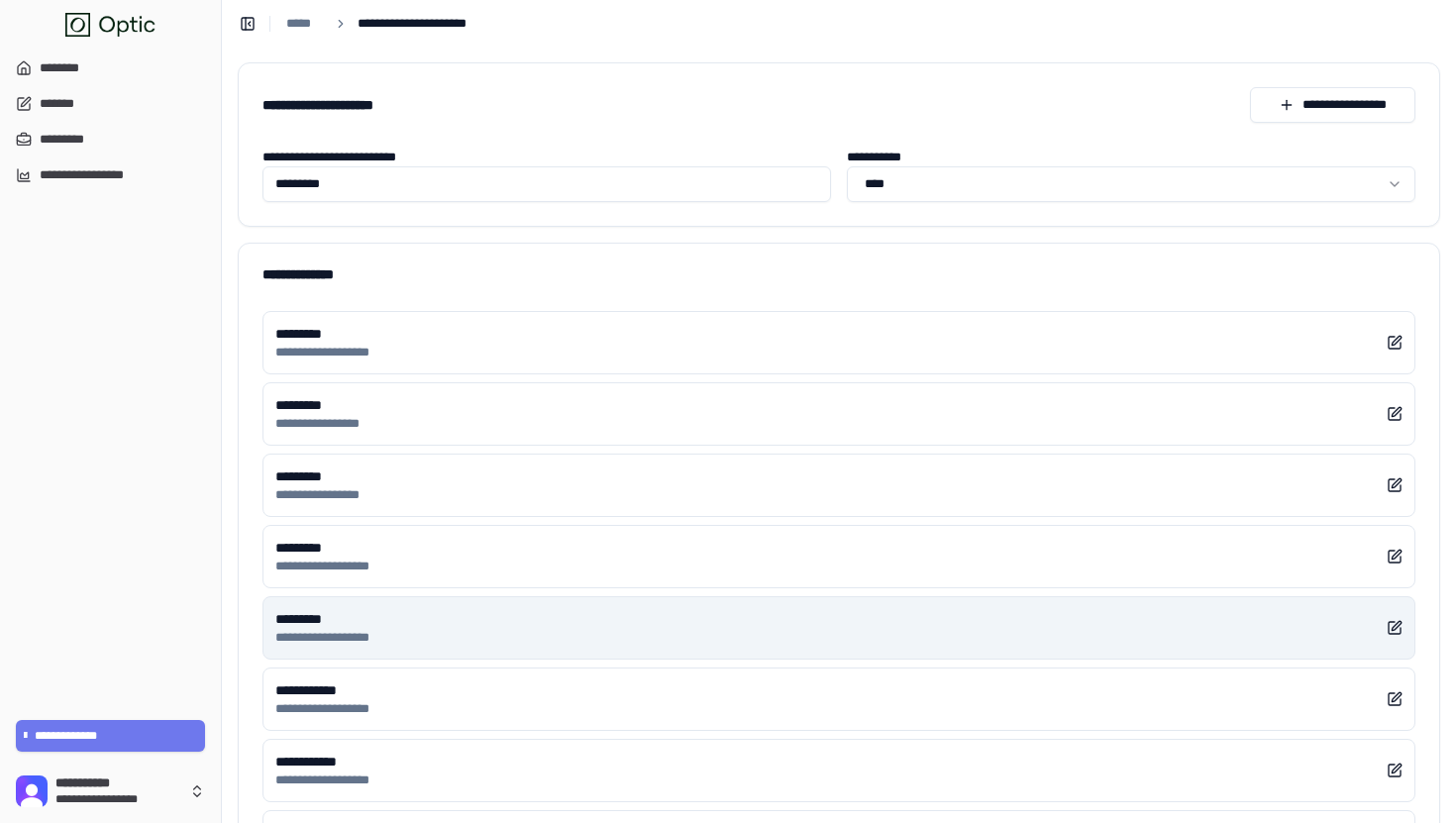 click on "********* **** ***** ********" at bounding box center (839, 628) 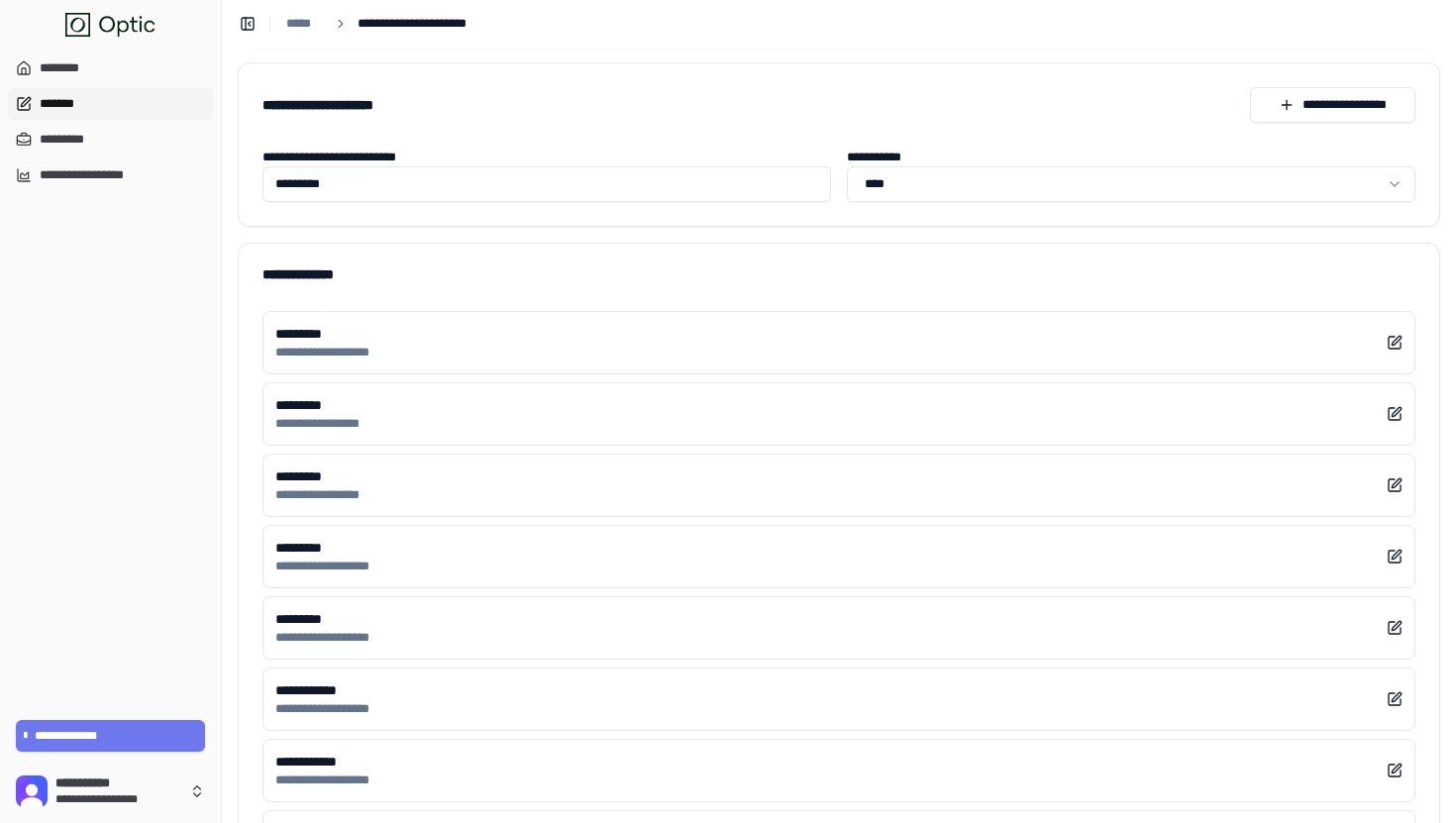 click on "*******" at bounding box center (110, 104) 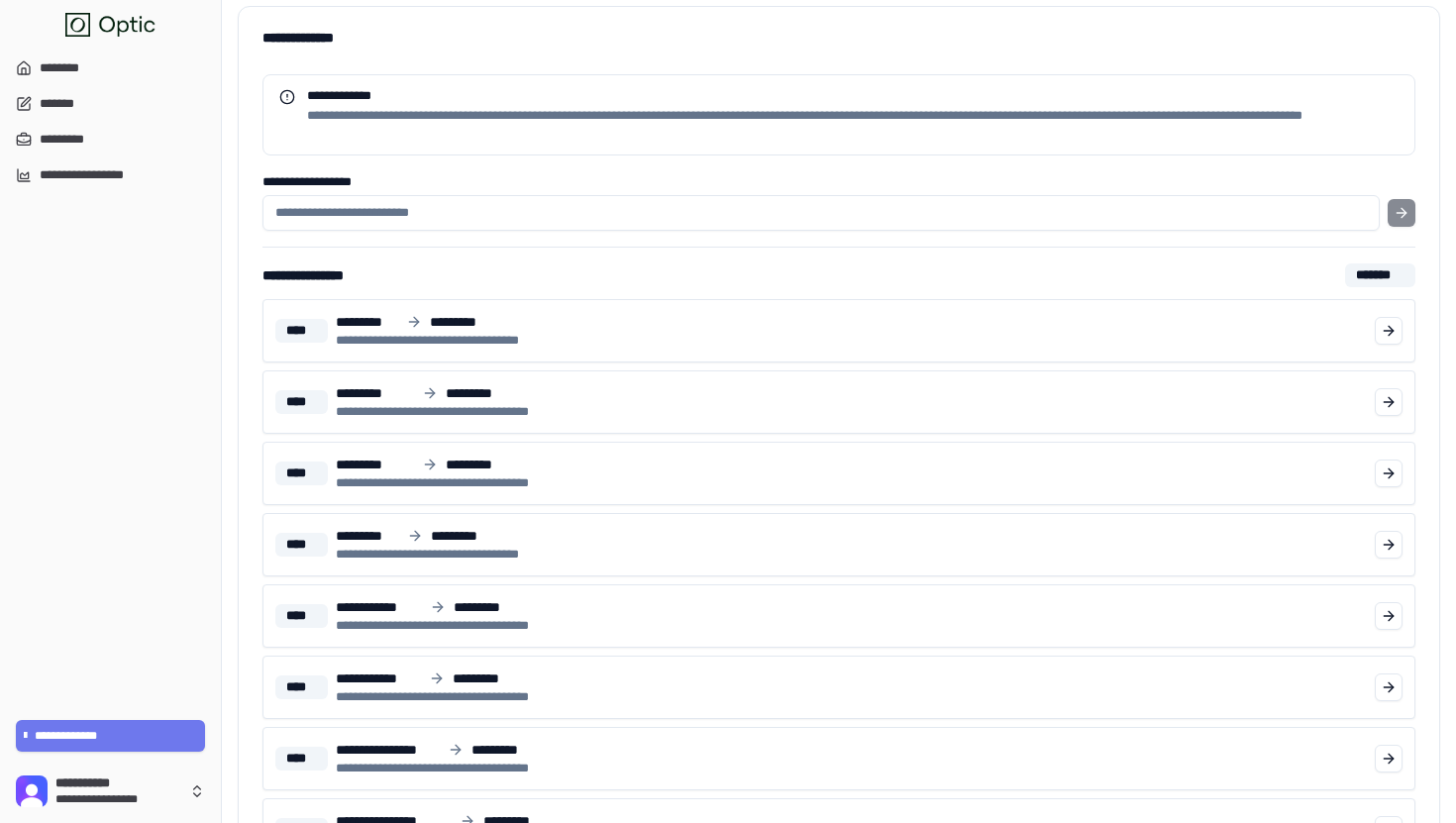 scroll, scrollTop: 0, scrollLeft: 0, axis: both 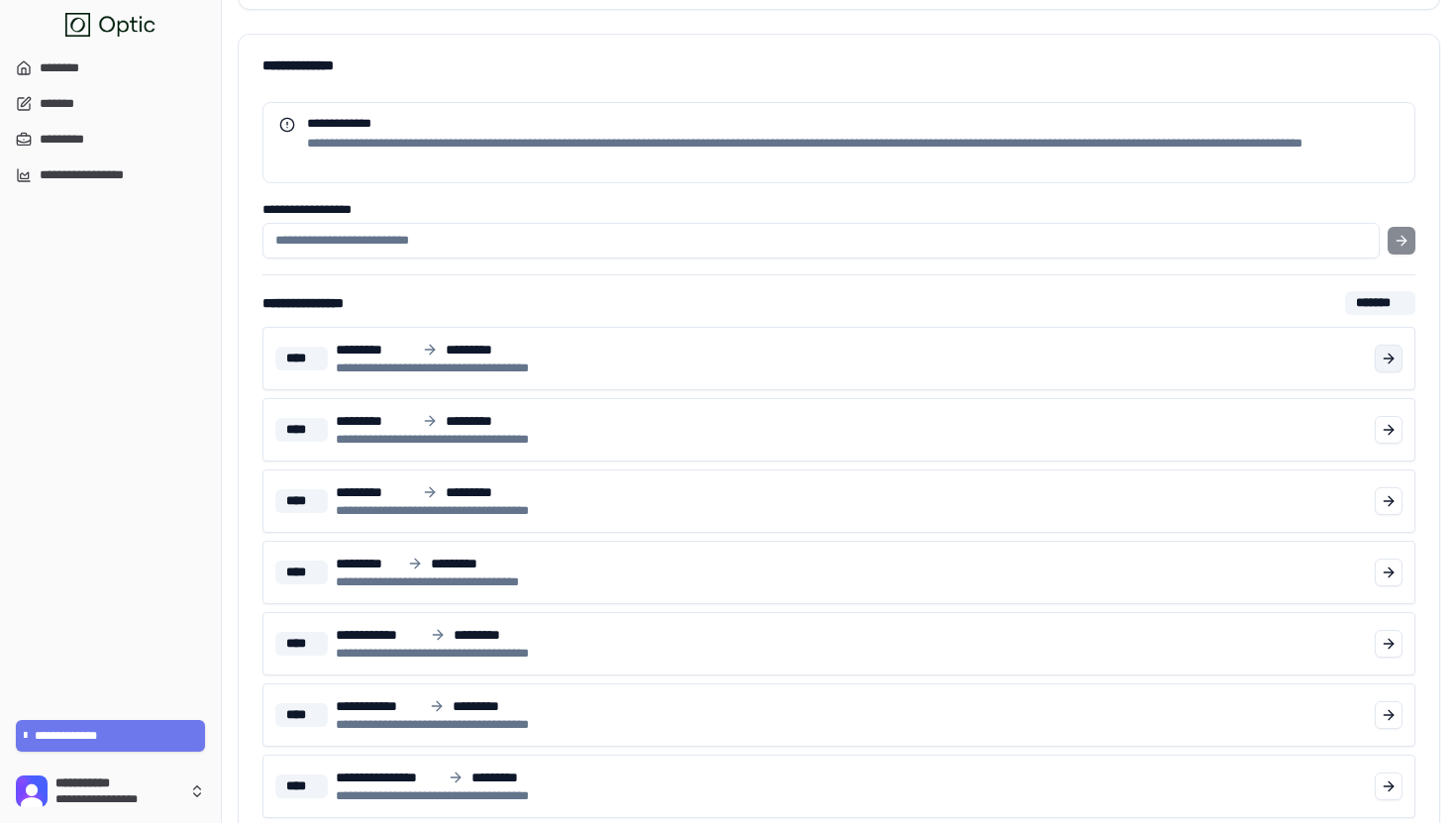 click at bounding box center (1389, 359) 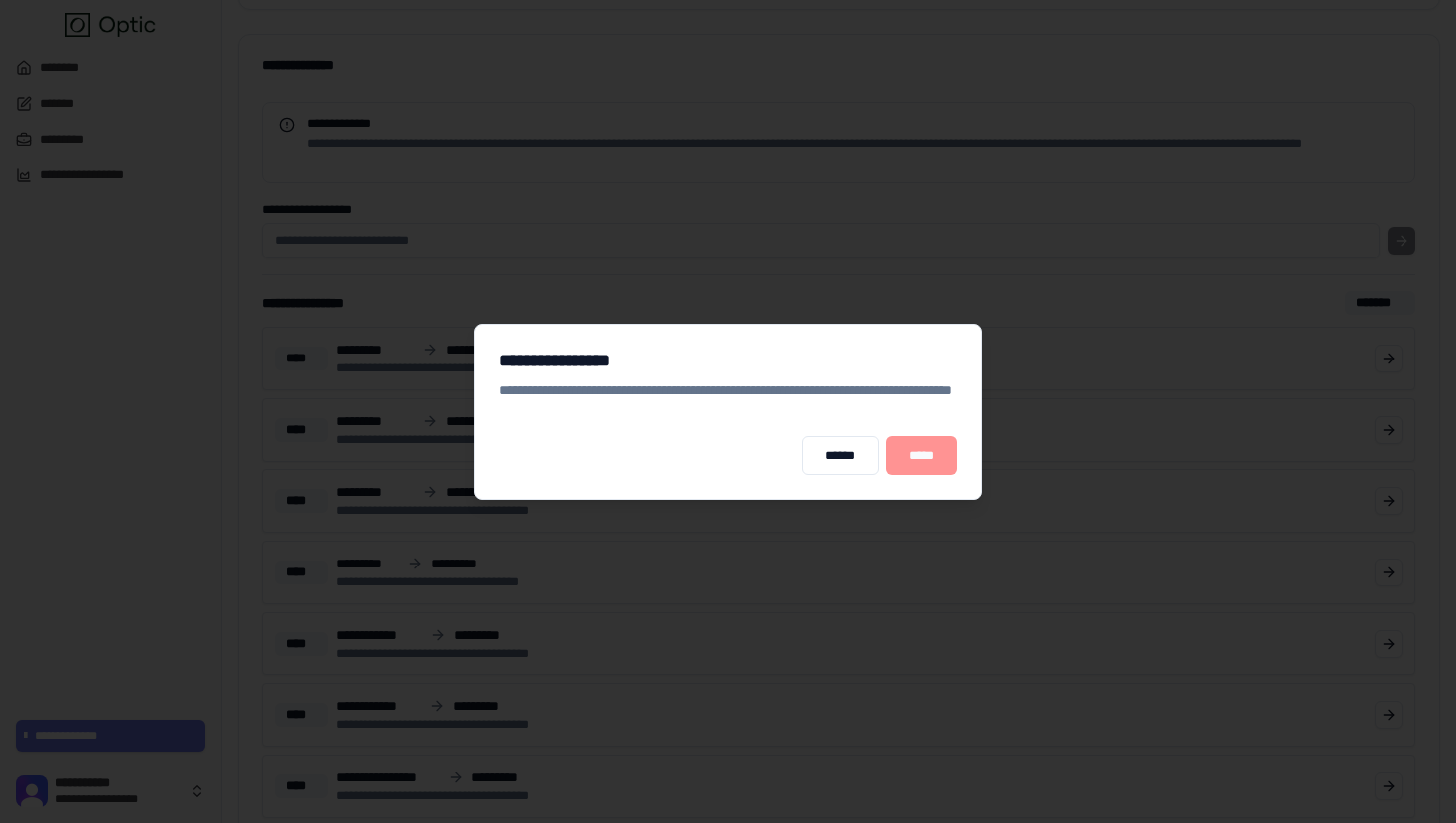 click on "*****" at bounding box center [921, 456] 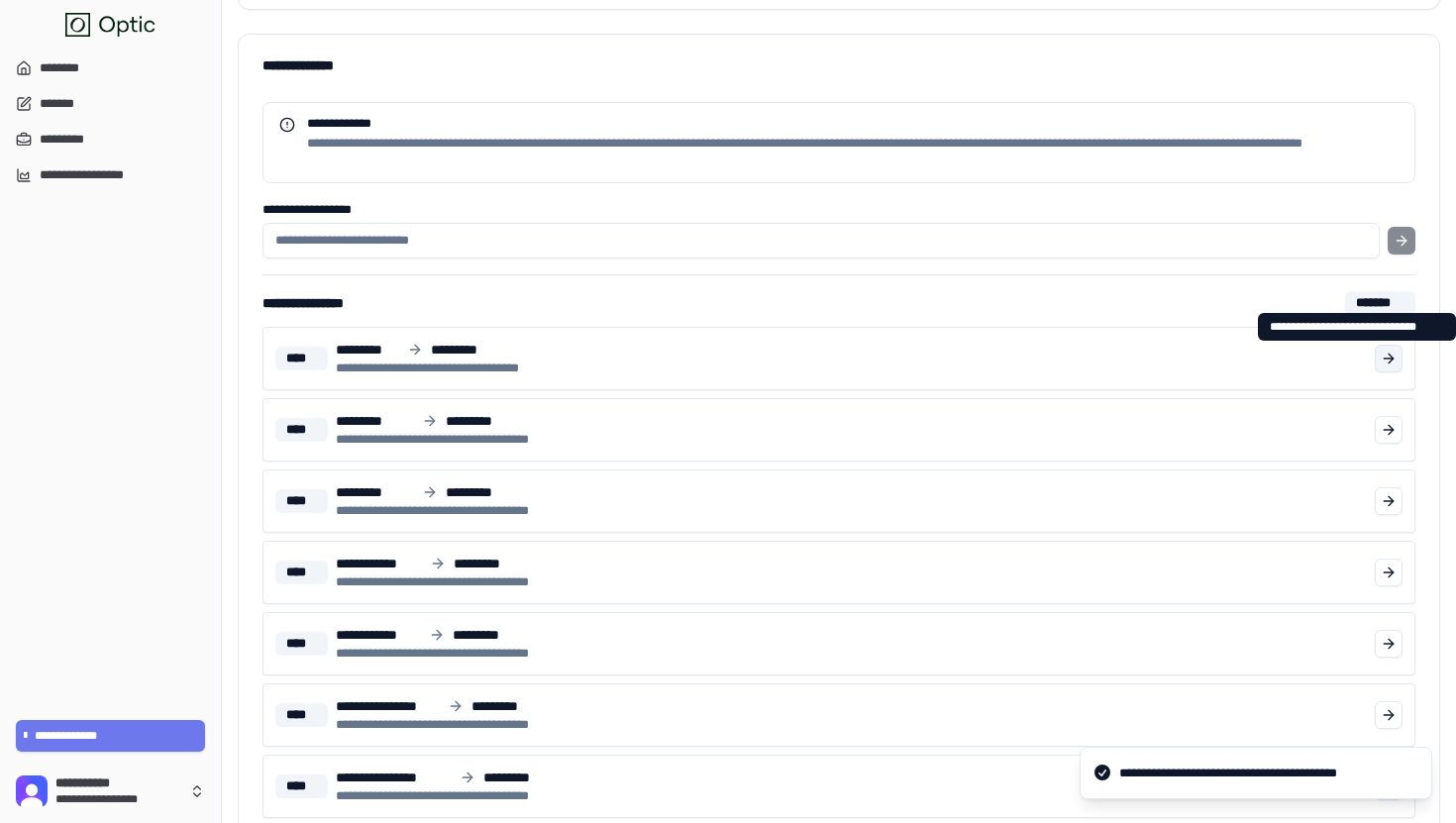 click at bounding box center [1389, 359] 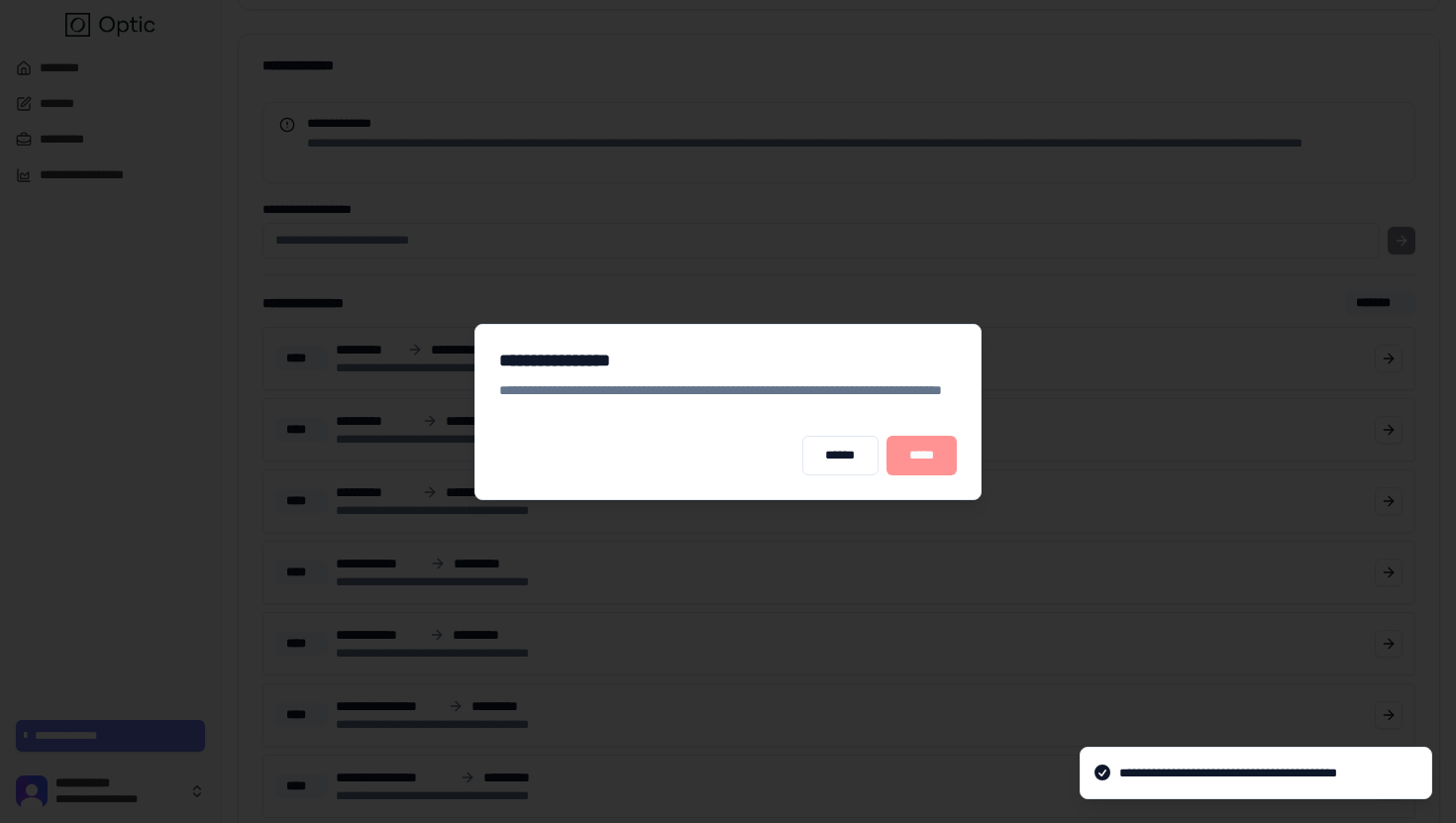 click on "*****" at bounding box center (921, 456) 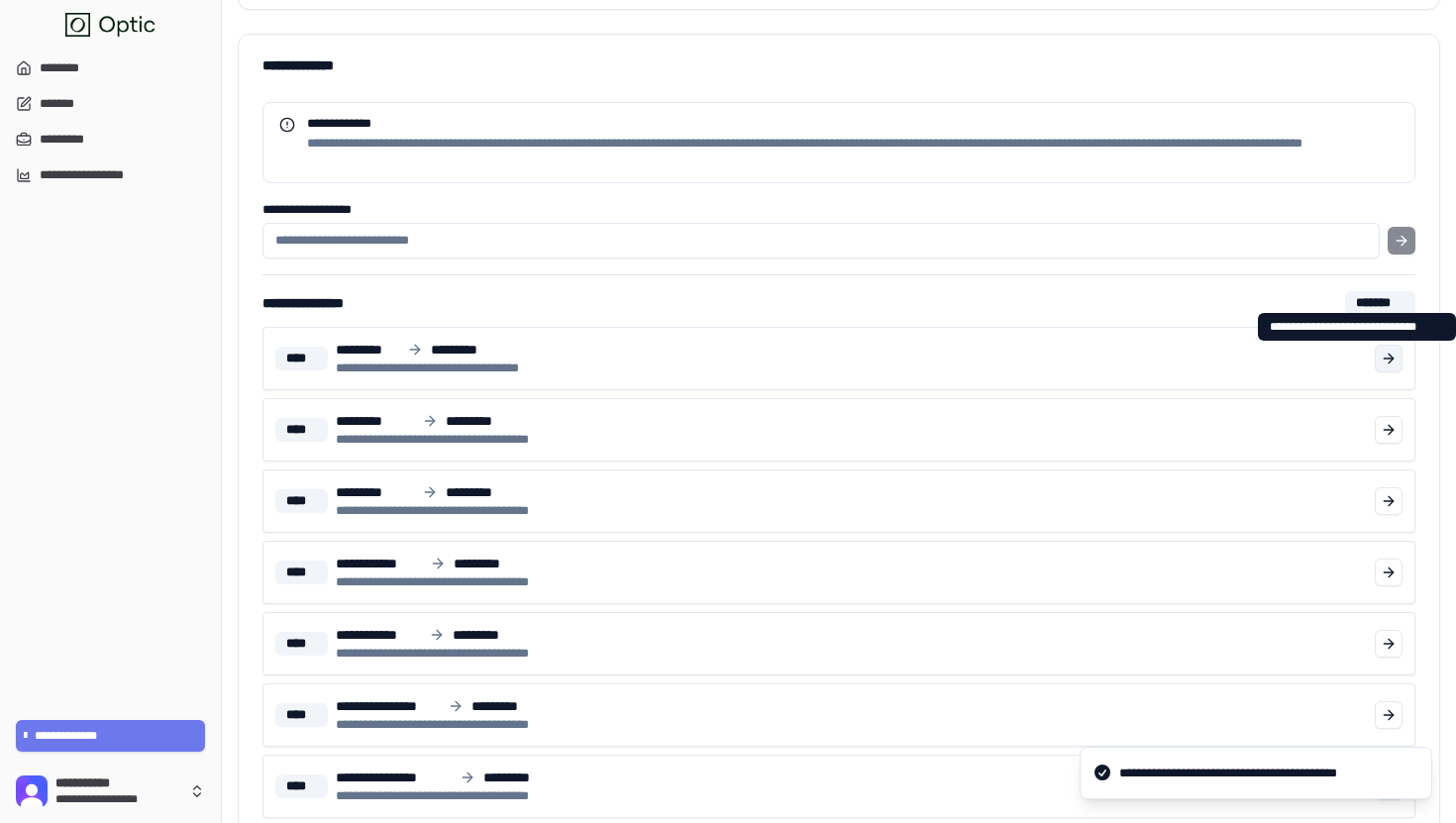 click at bounding box center [1389, 359] 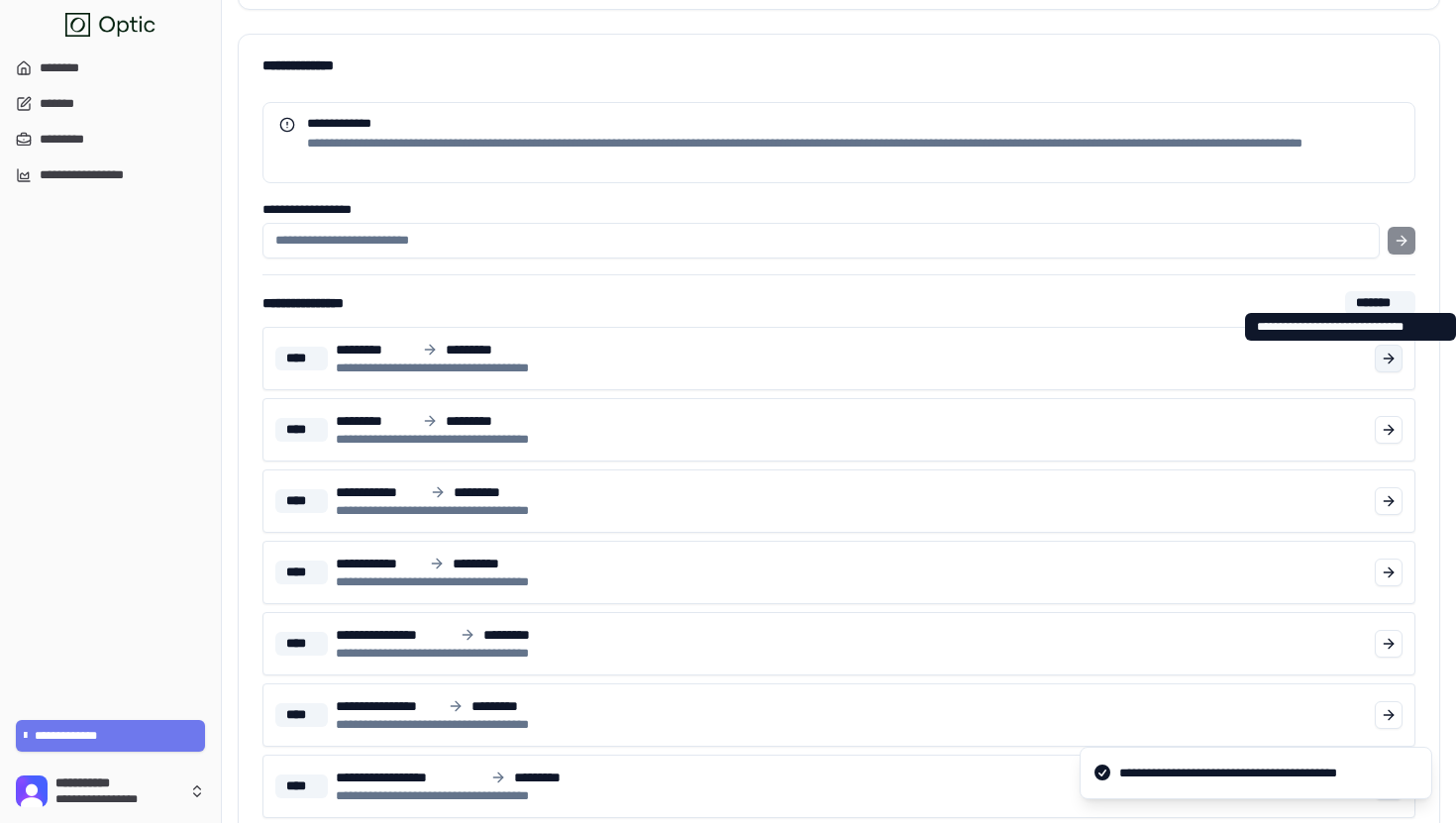 click at bounding box center (1389, 359) 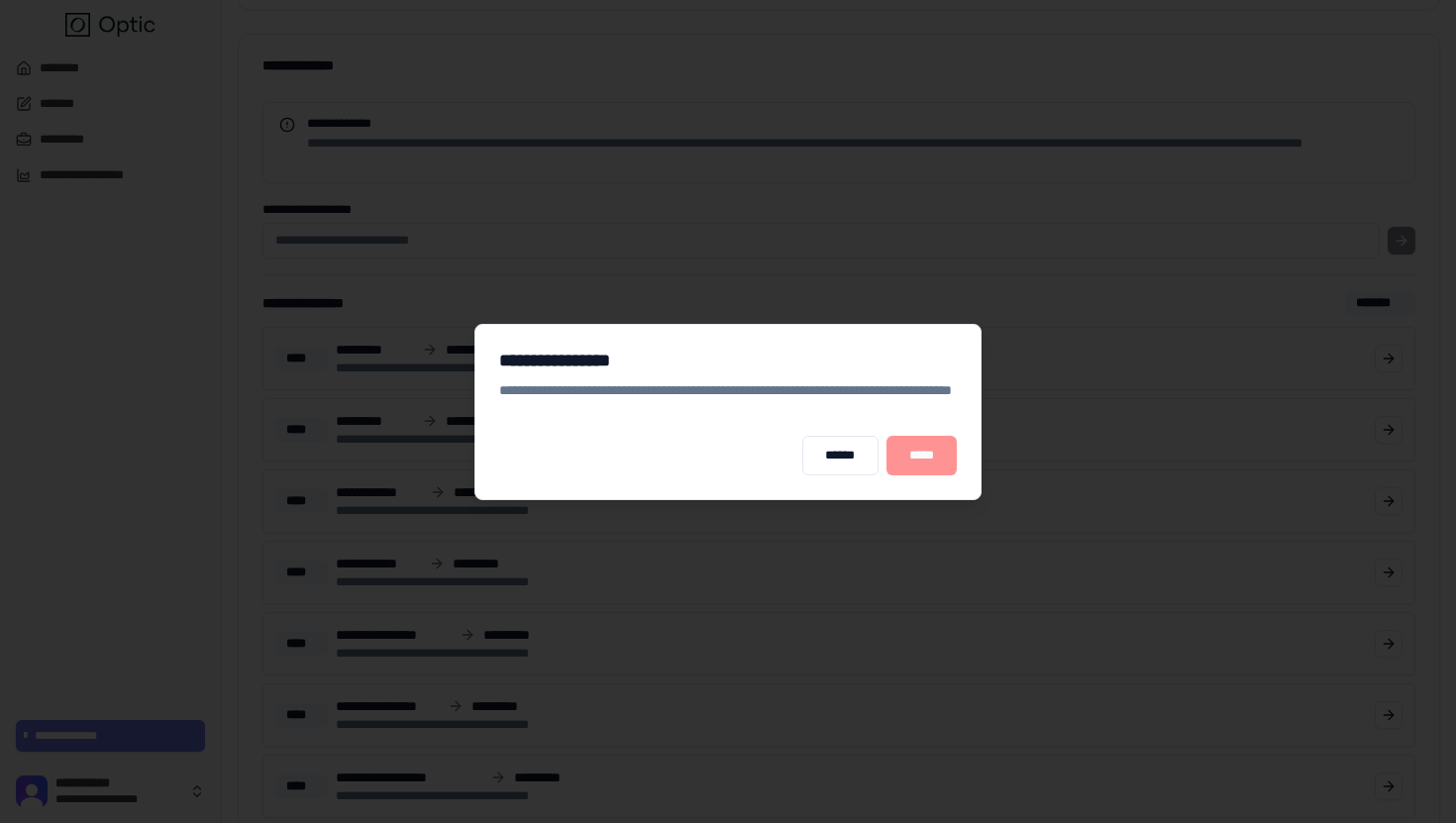 click on "*****" at bounding box center [921, 456] 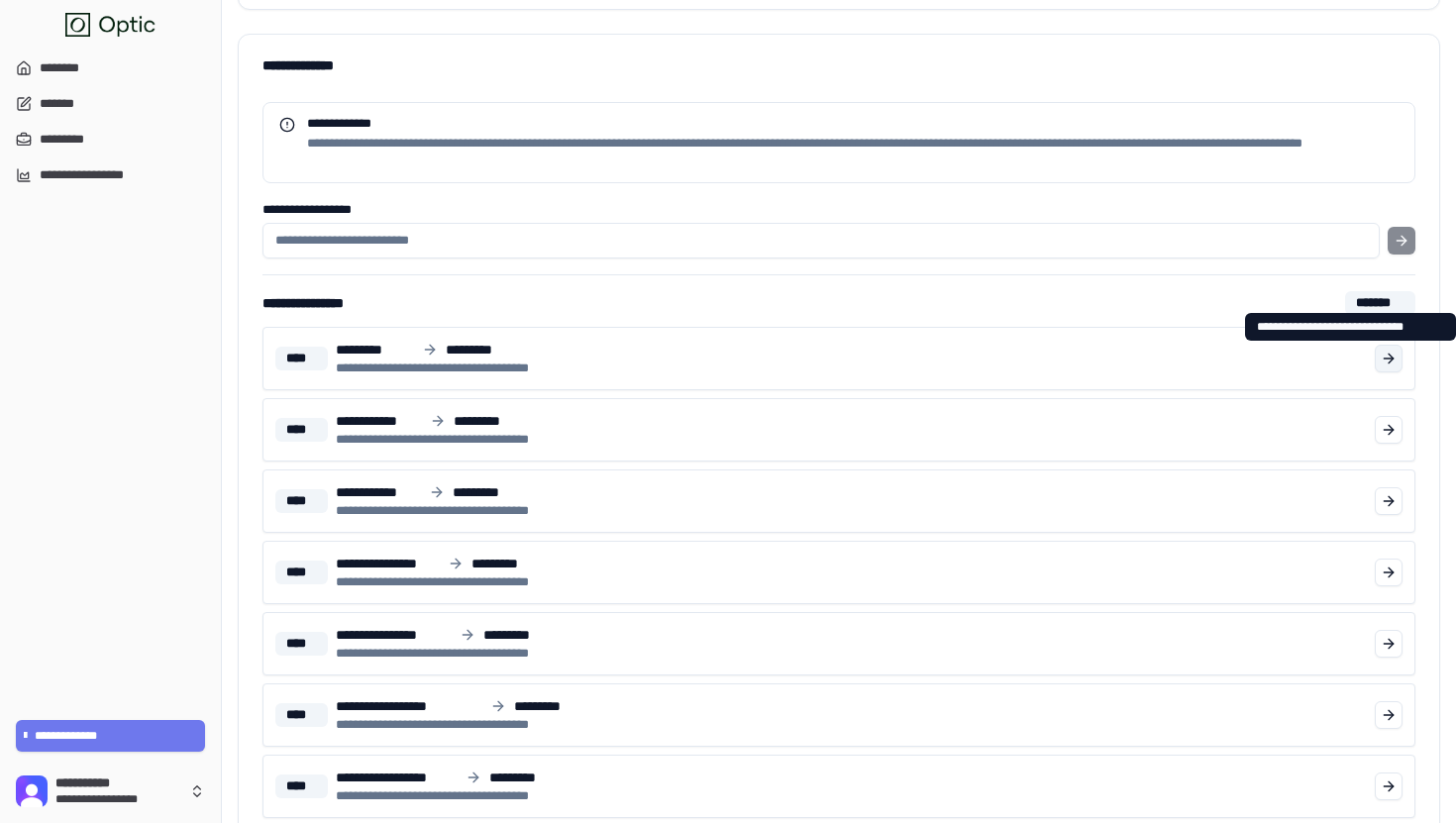 click at bounding box center (1389, 359) 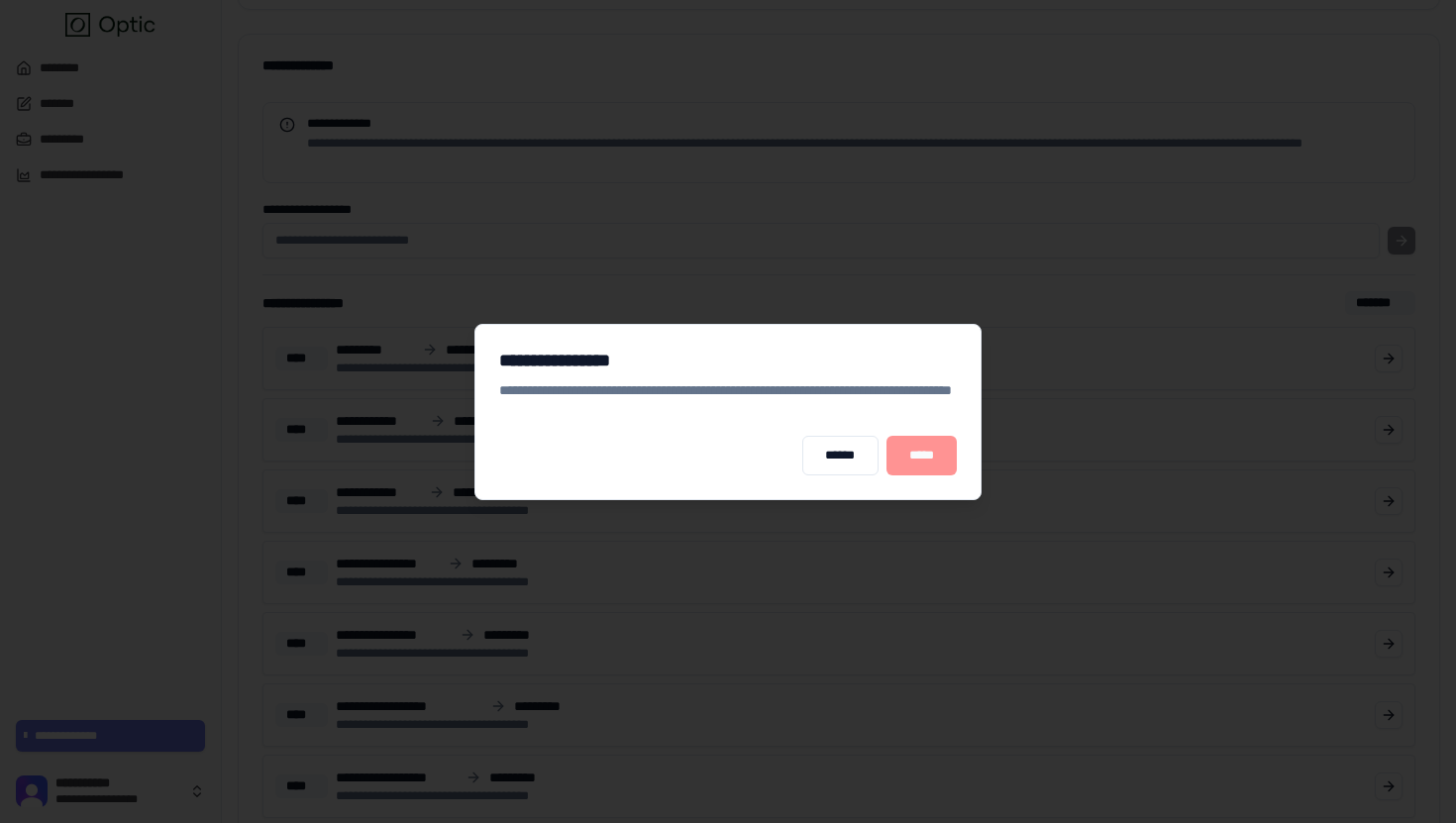click on "*****" at bounding box center (921, 456) 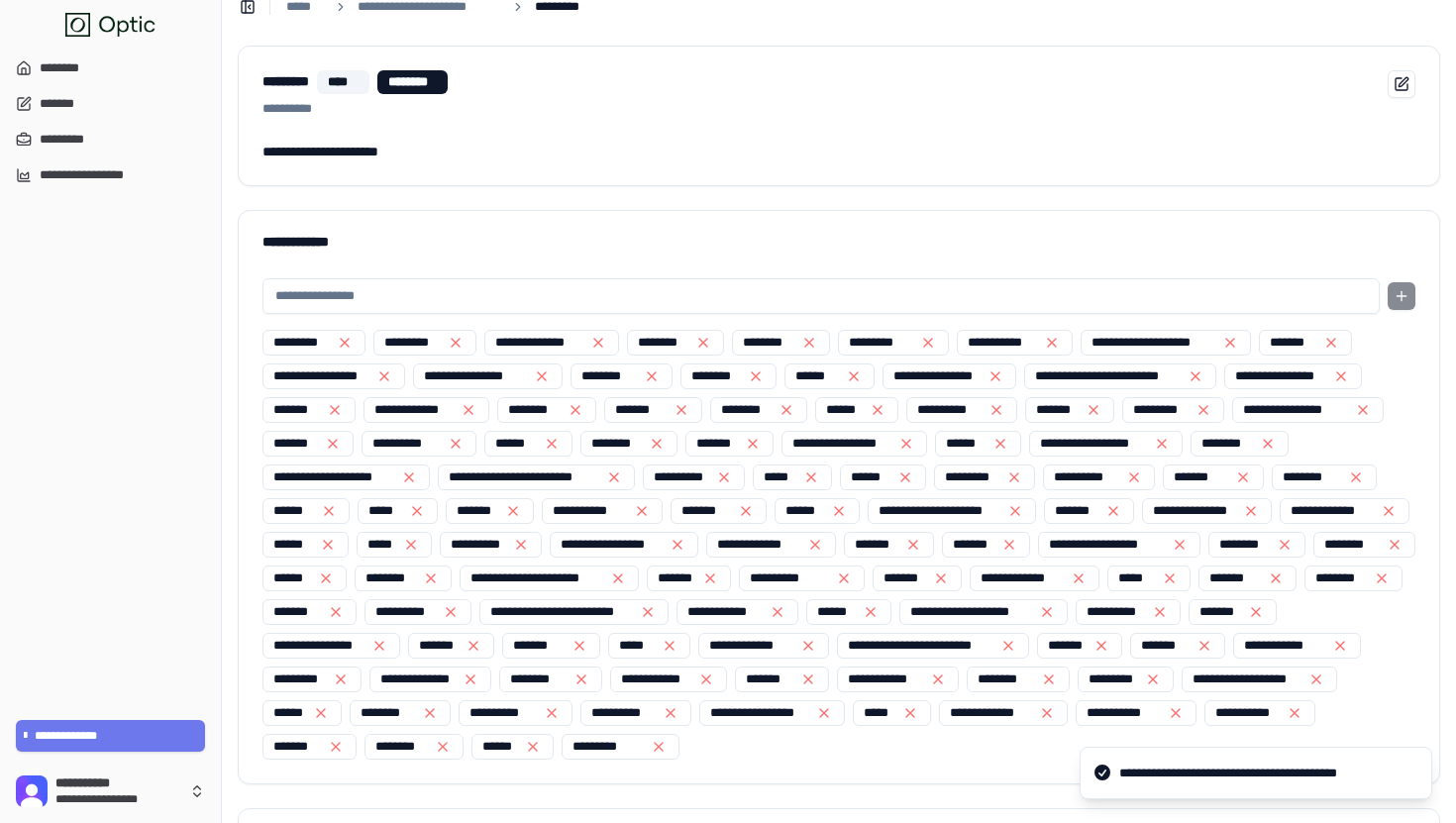 scroll, scrollTop: 0, scrollLeft: 0, axis: both 